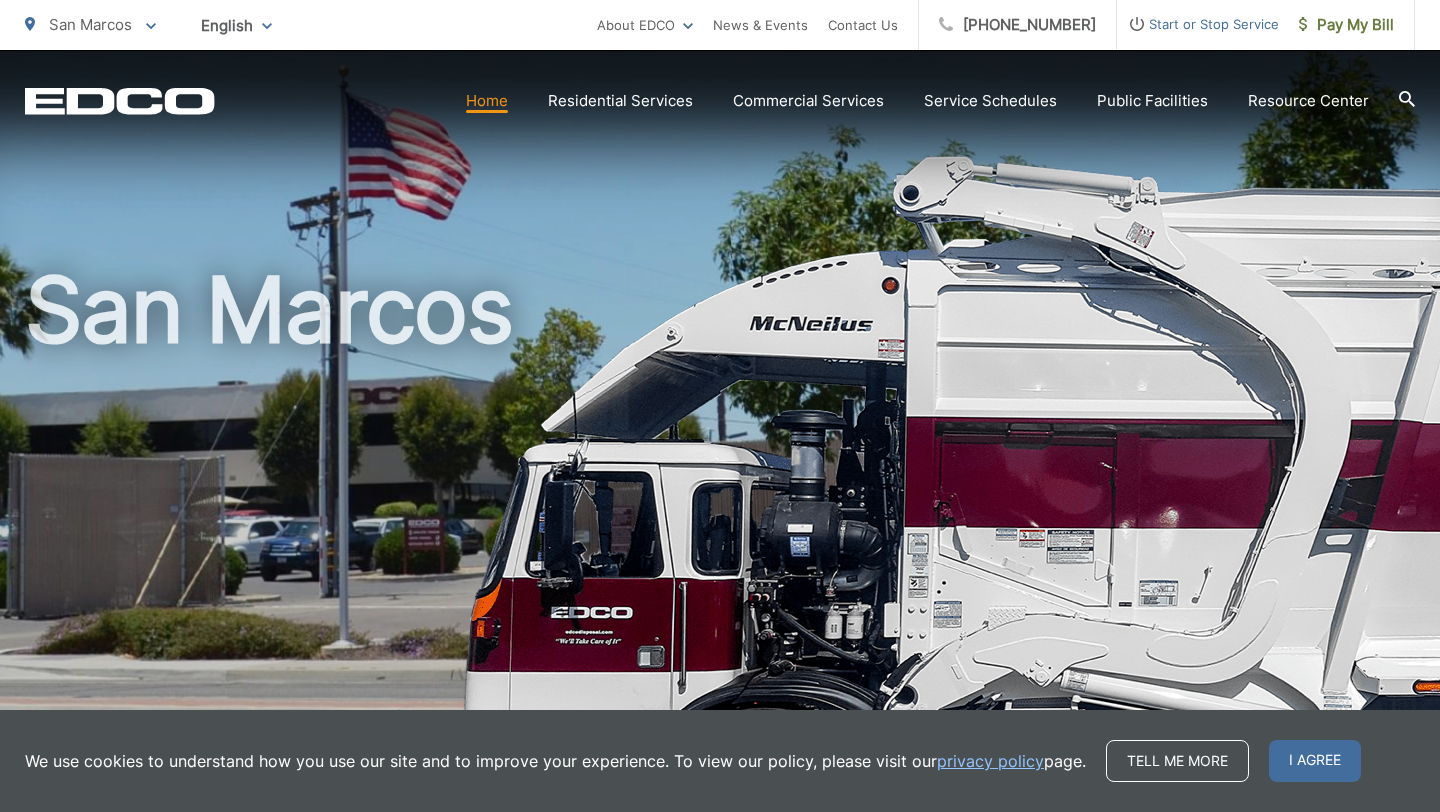 scroll, scrollTop: 0, scrollLeft: 0, axis: both 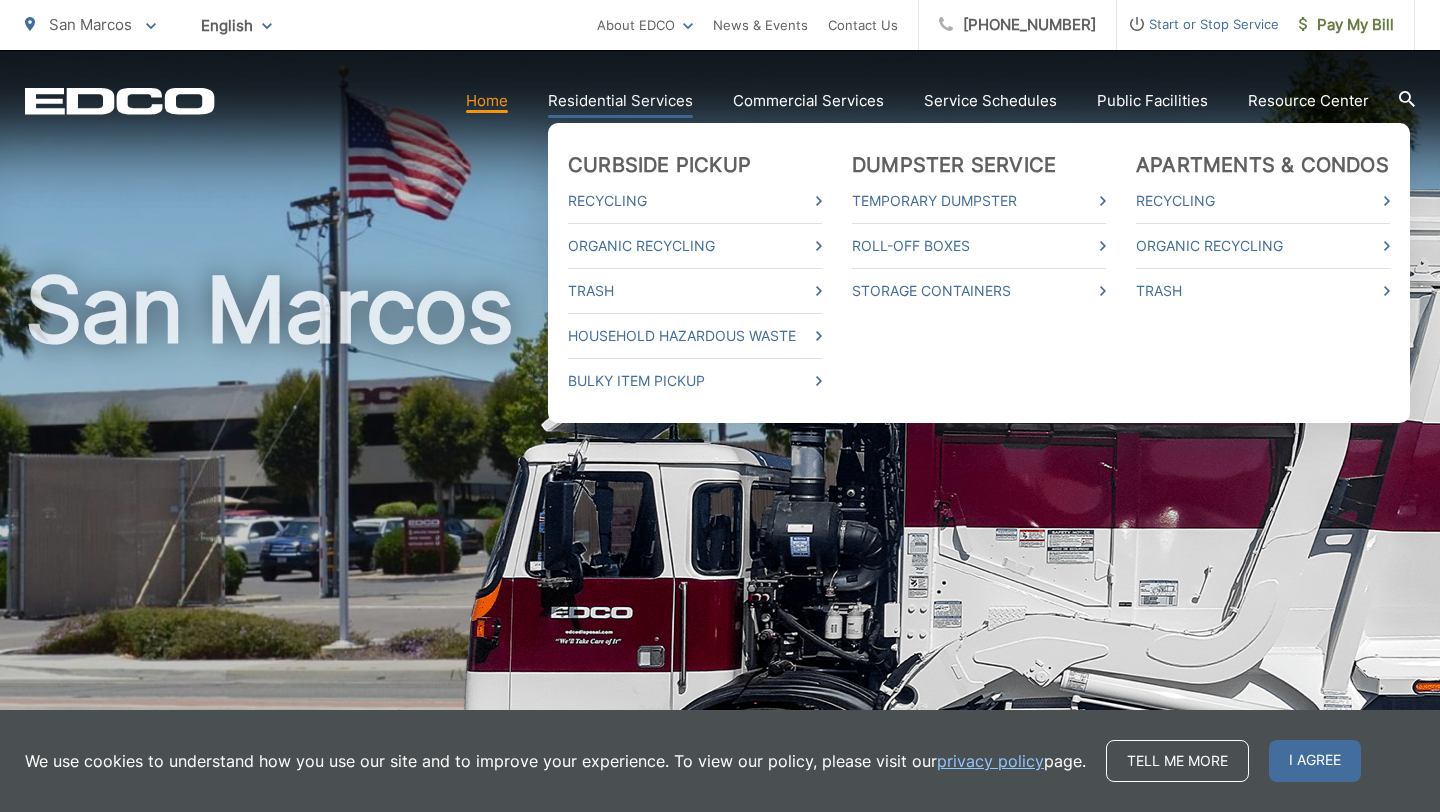 click on "Residential Services" at bounding box center [620, 101] 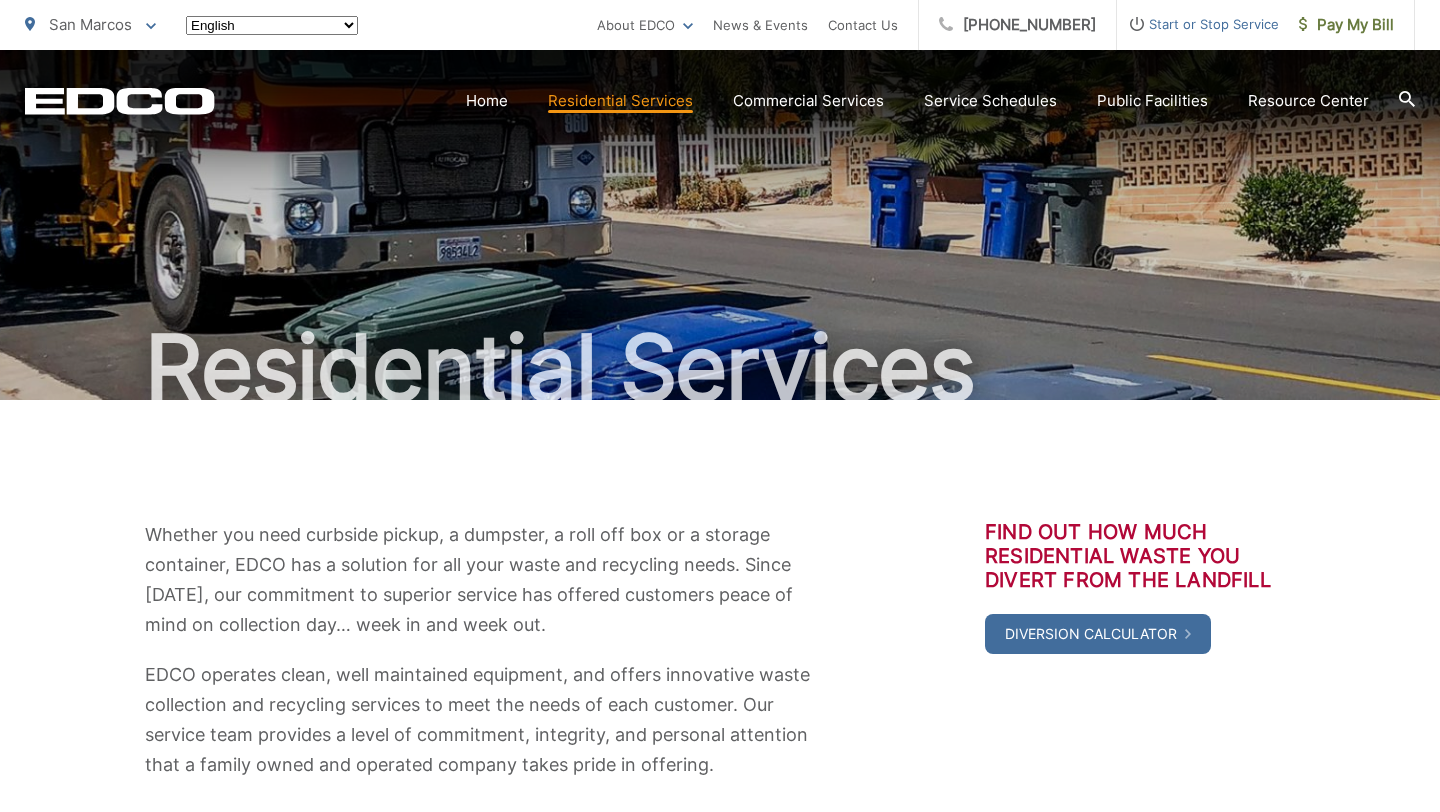 scroll, scrollTop: 0, scrollLeft: 0, axis: both 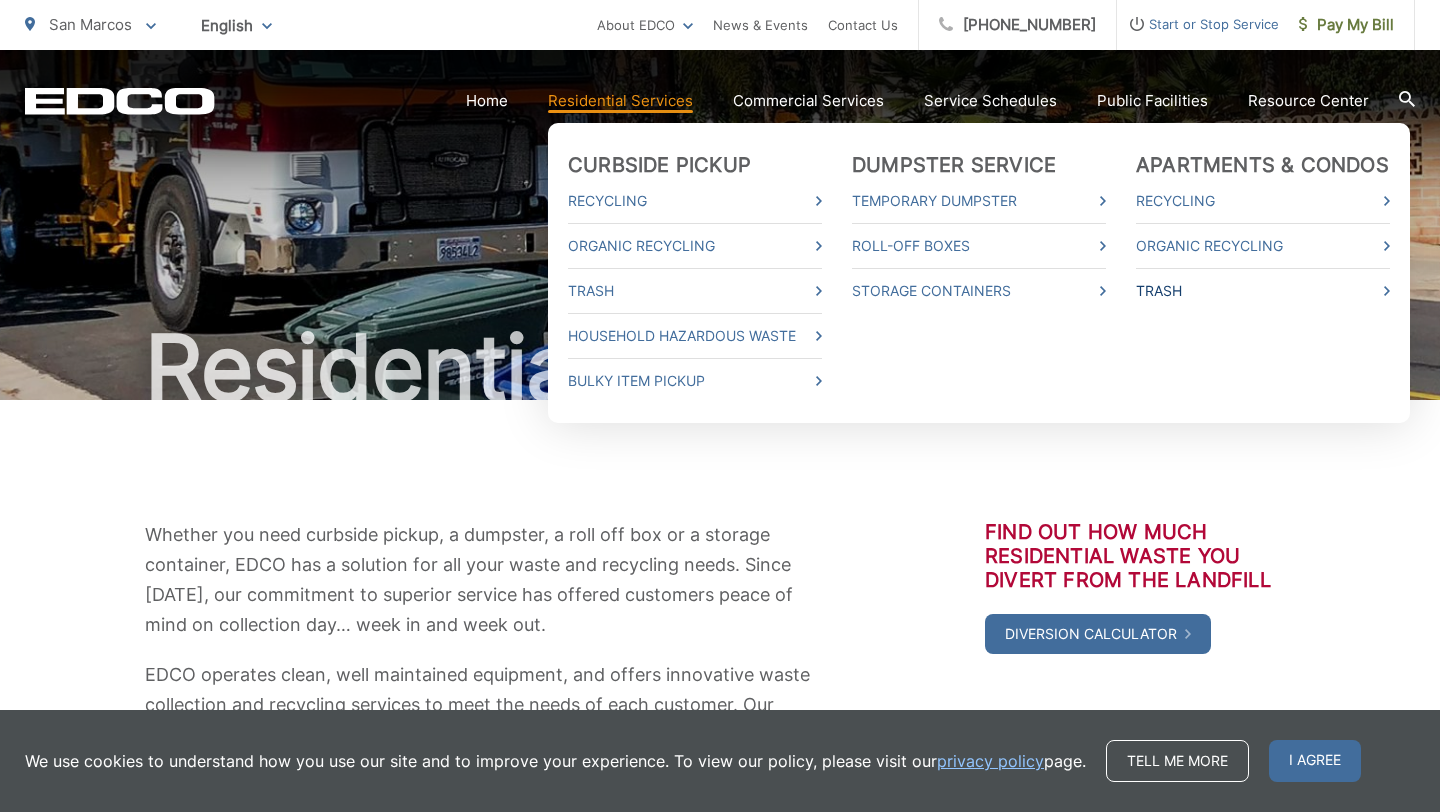 click on "Trash" at bounding box center (1263, 291) 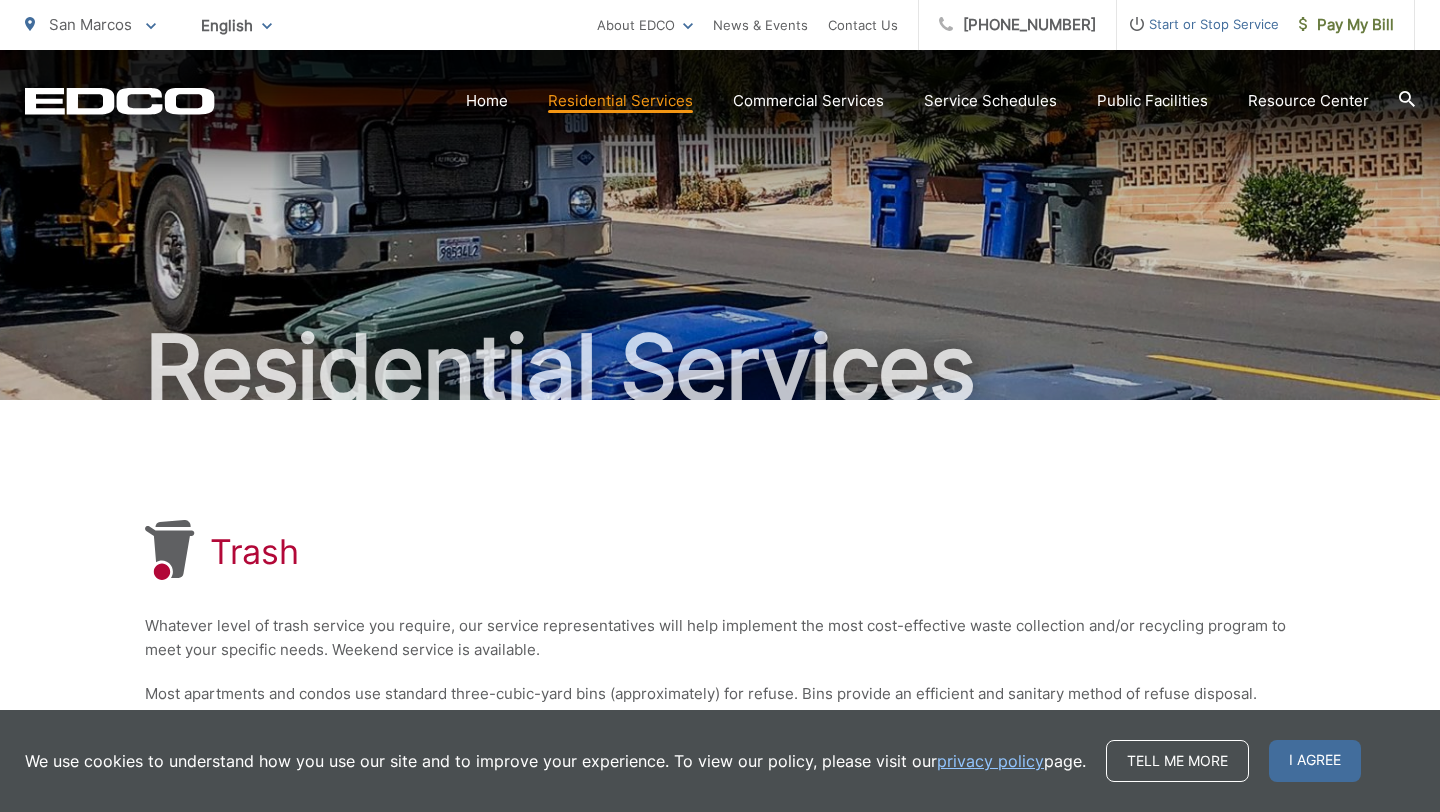 scroll, scrollTop: 466, scrollLeft: 0, axis: vertical 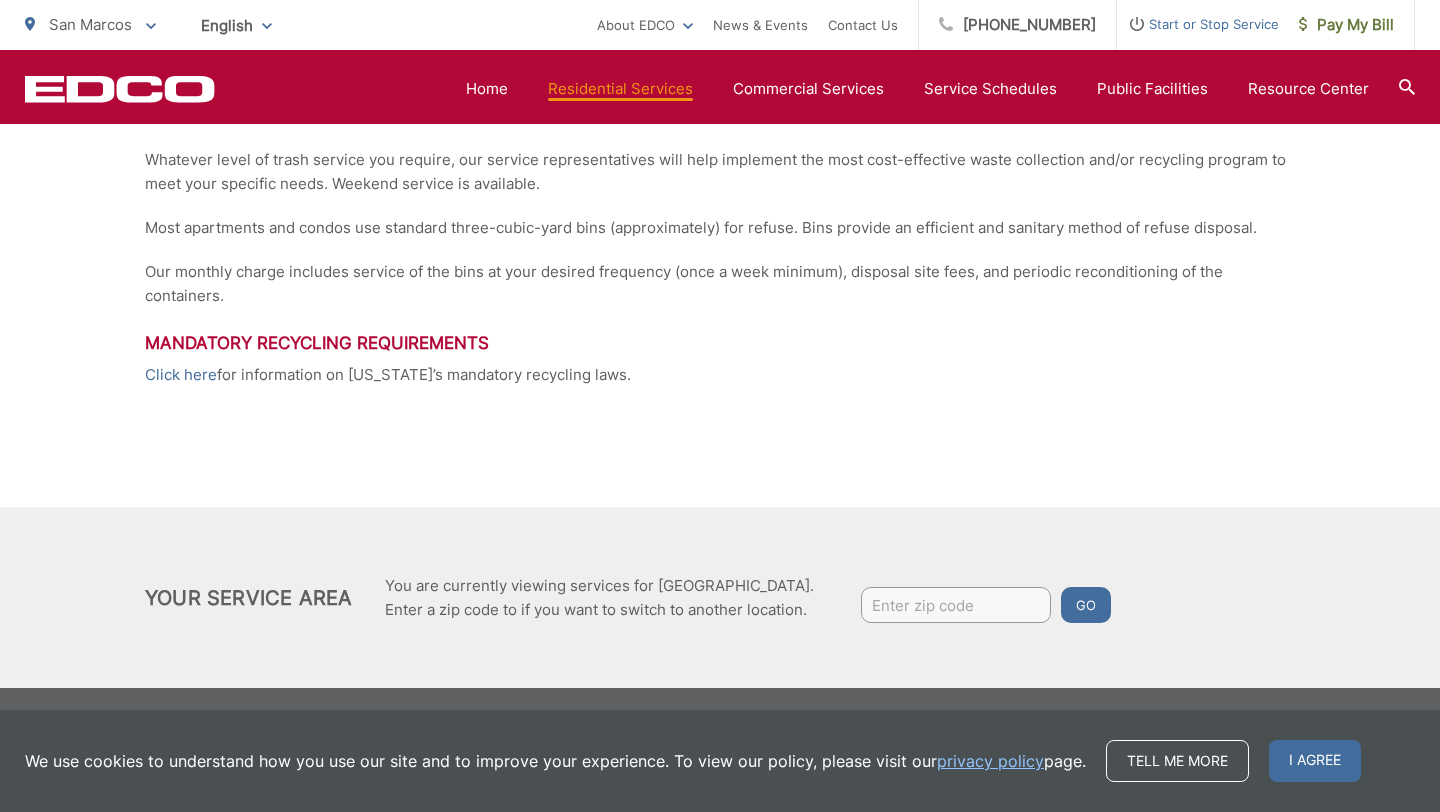click on "Residential Services" at bounding box center (620, 89) 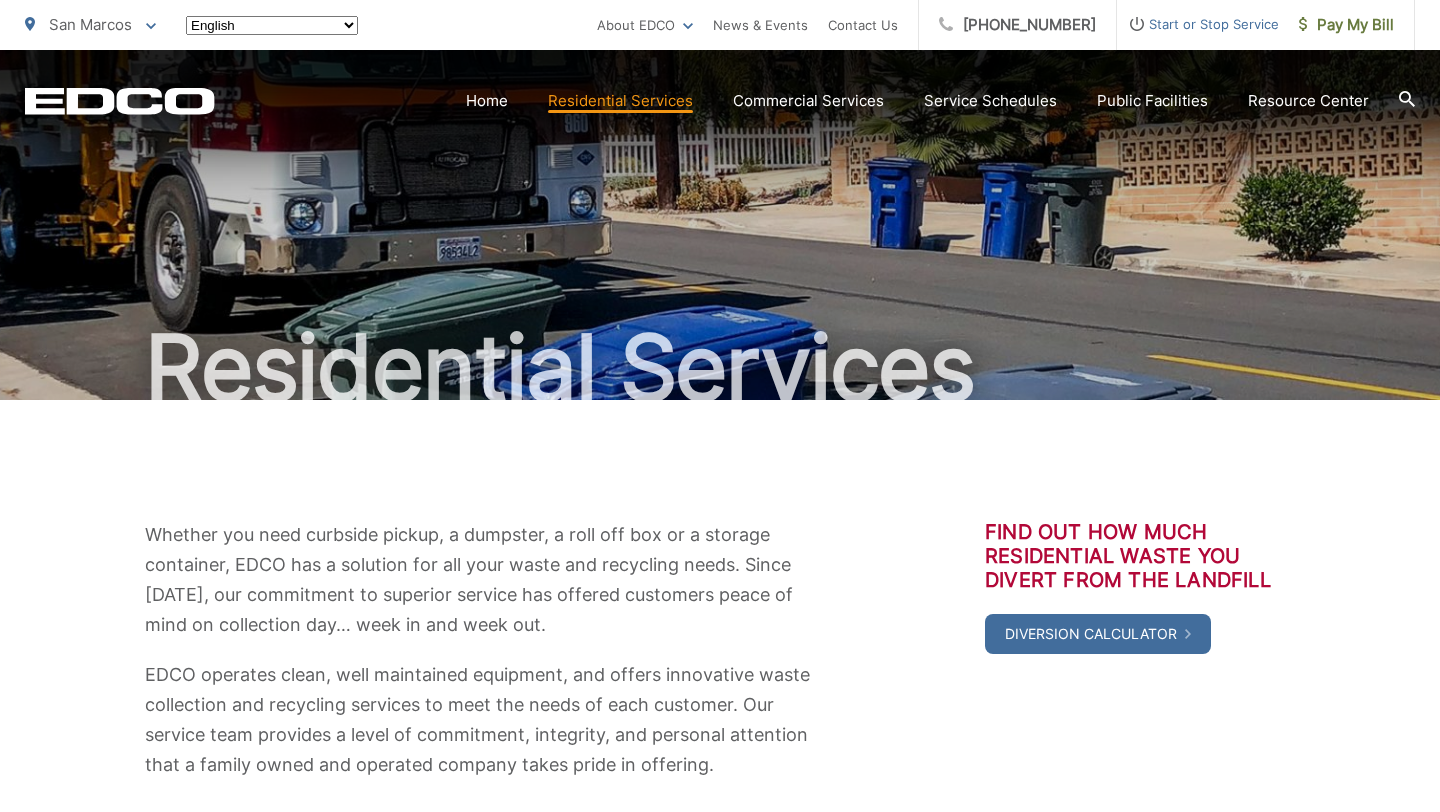 scroll, scrollTop: 0, scrollLeft: 0, axis: both 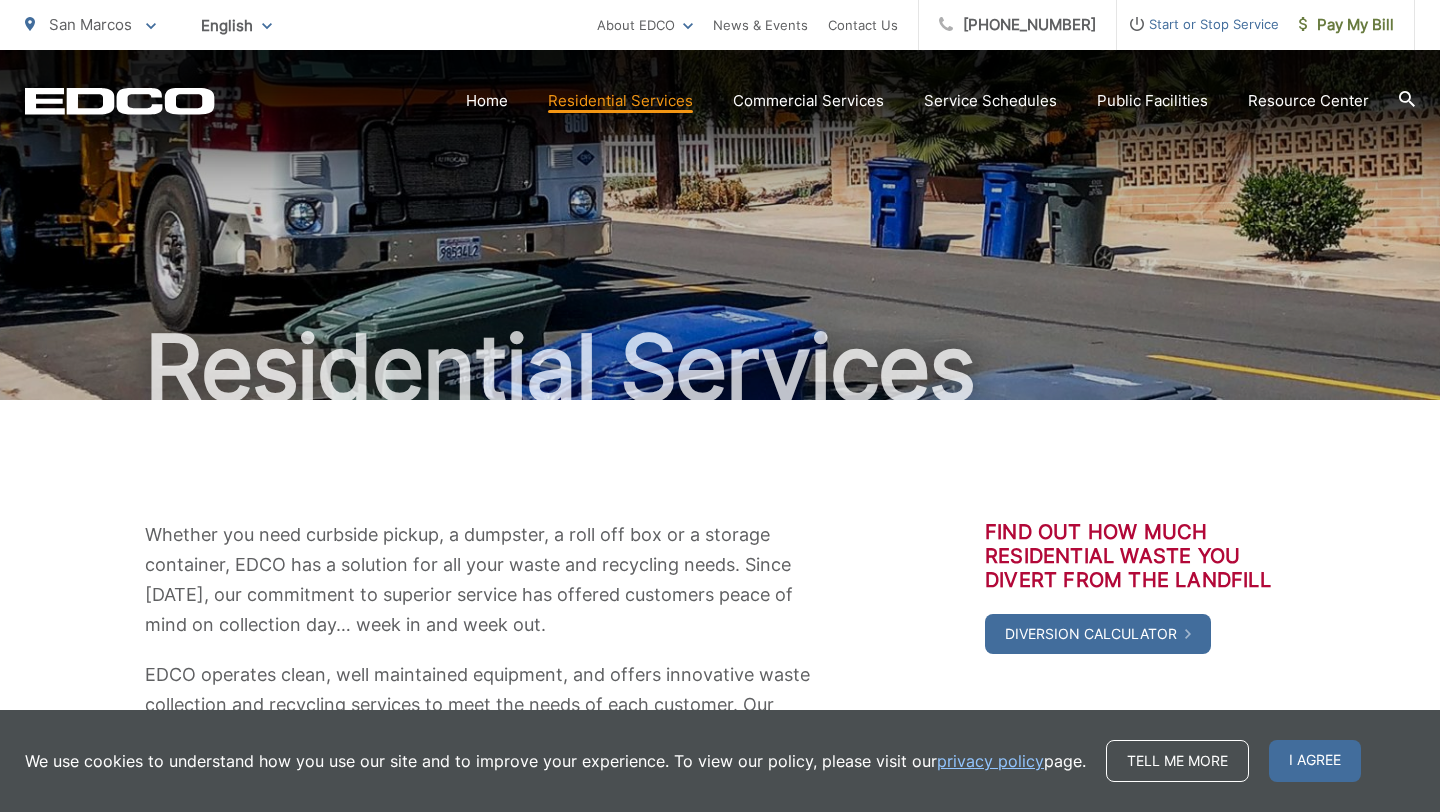 click on "About EDCO
Careers
News & Events
Contact Us" at bounding box center [757, 25] 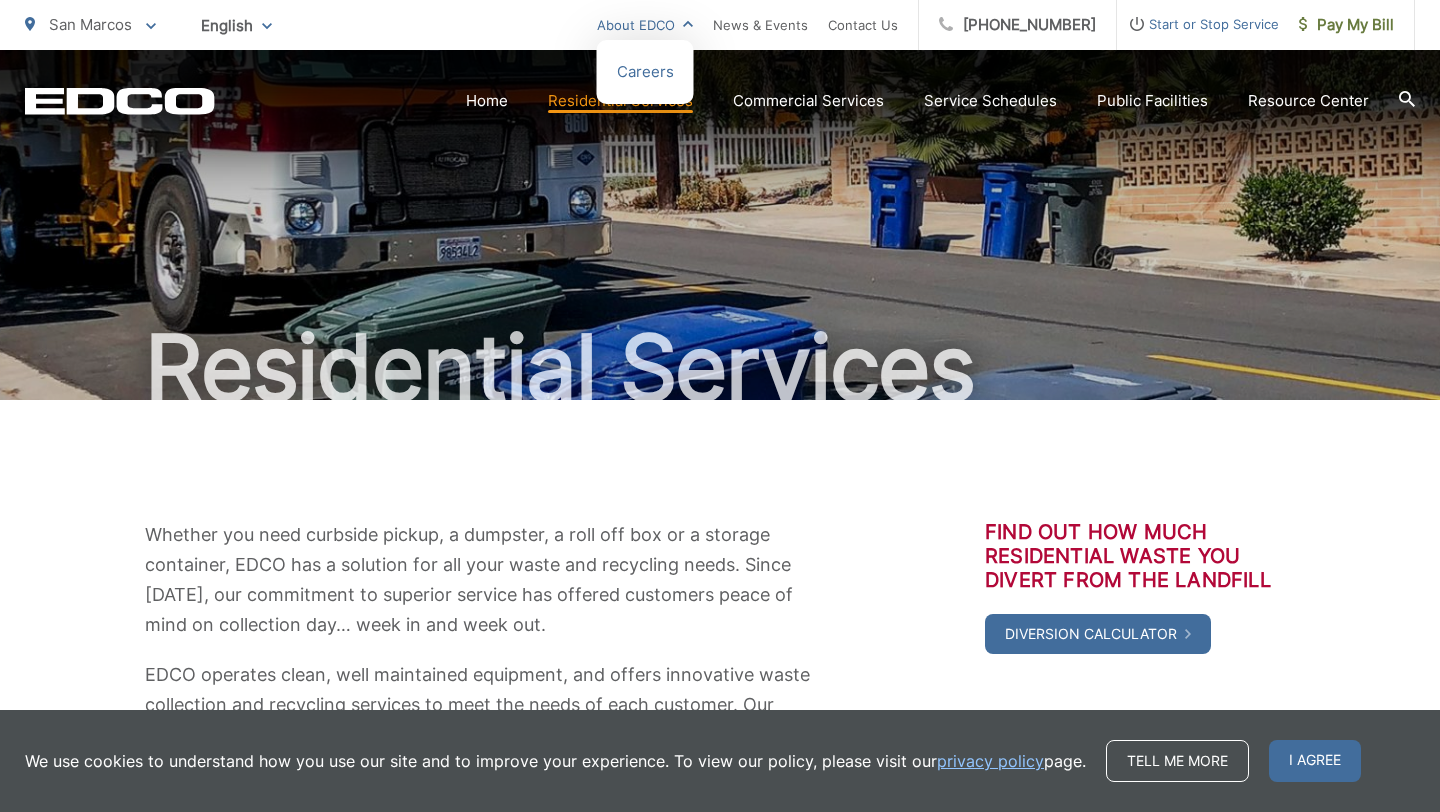 click on "About EDCO" at bounding box center (645, 25) 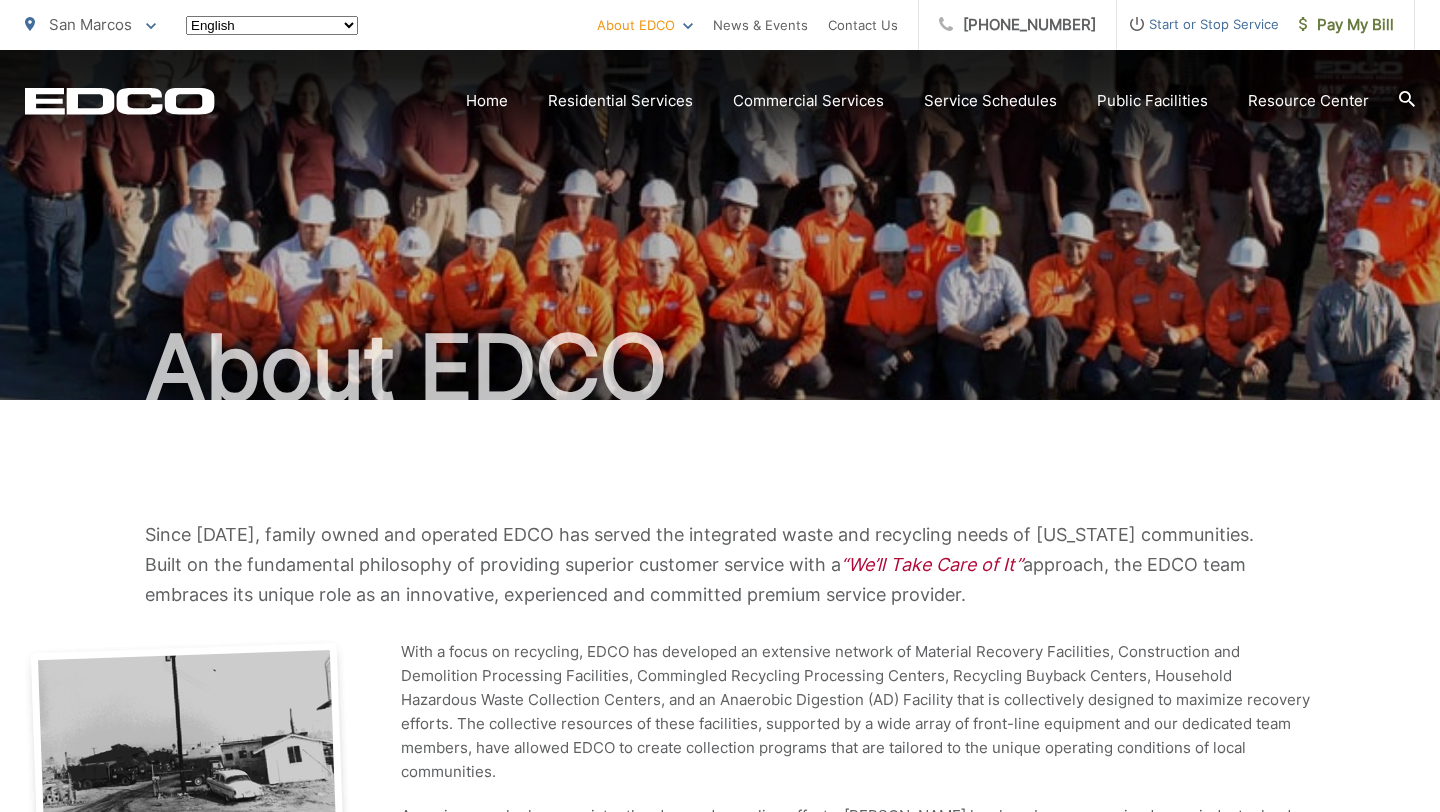 scroll, scrollTop: 0, scrollLeft: 0, axis: both 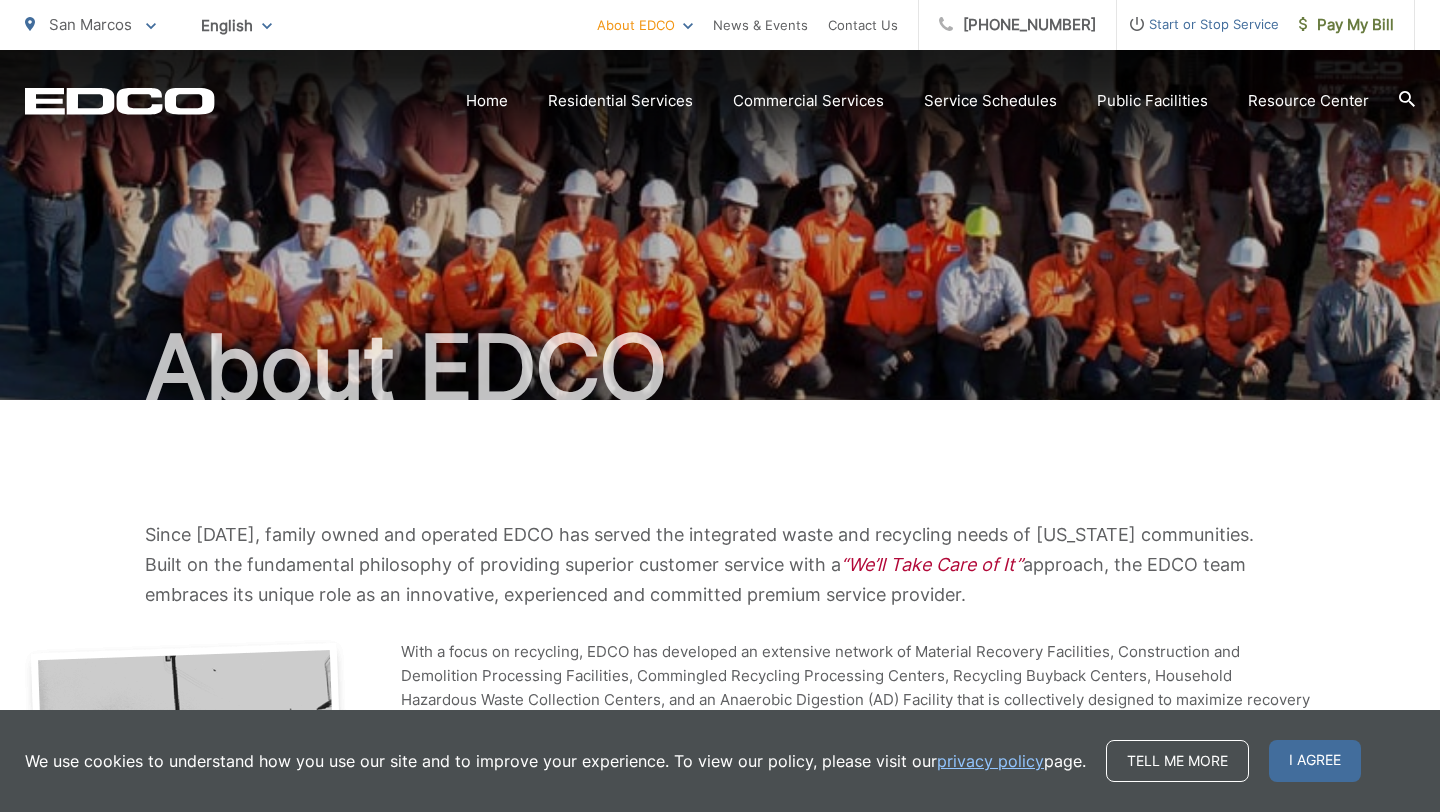 click on "Start or Stop Service" at bounding box center [1198, 24] 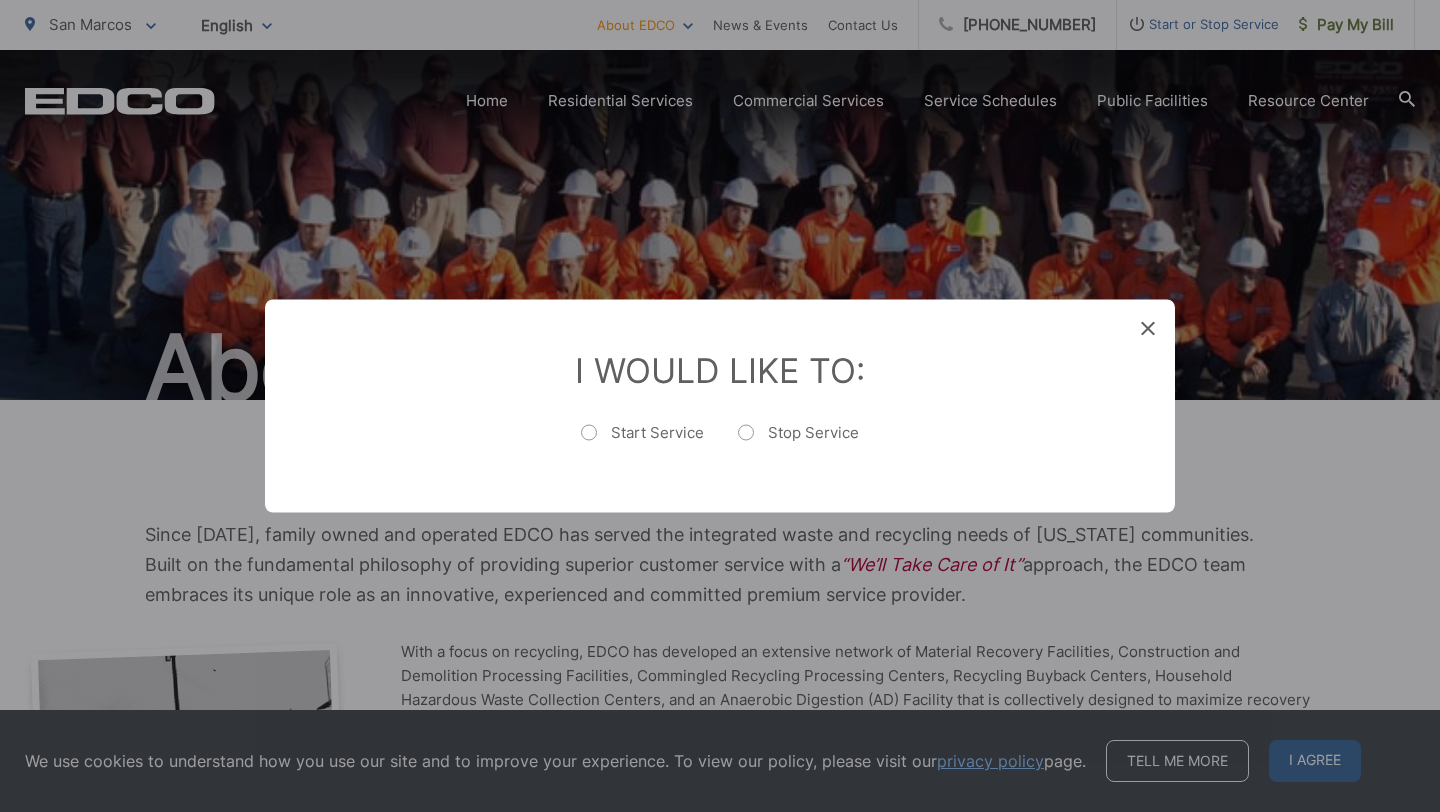 click on "Start Service" at bounding box center (642, 443) 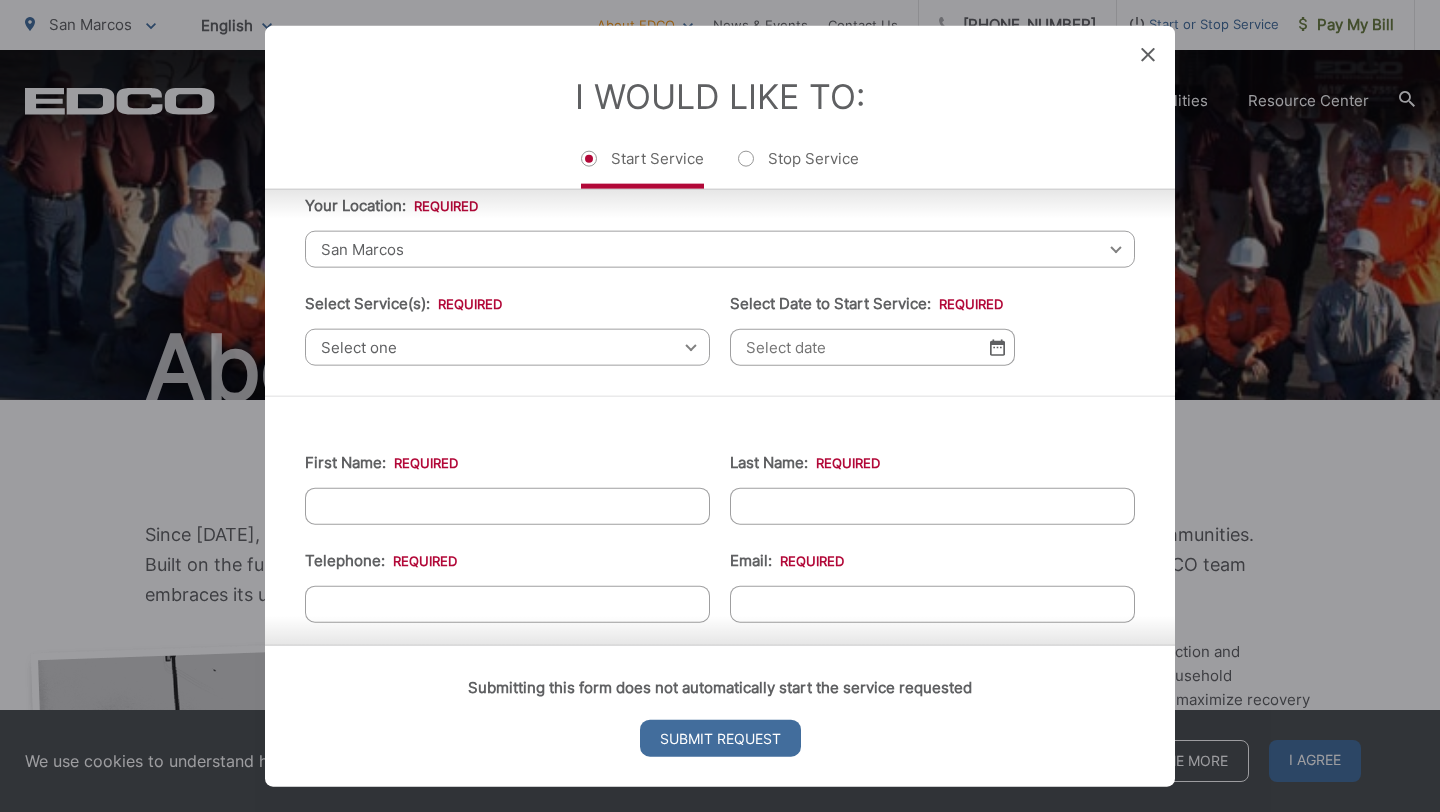 scroll, scrollTop: 72, scrollLeft: 0, axis: vertical 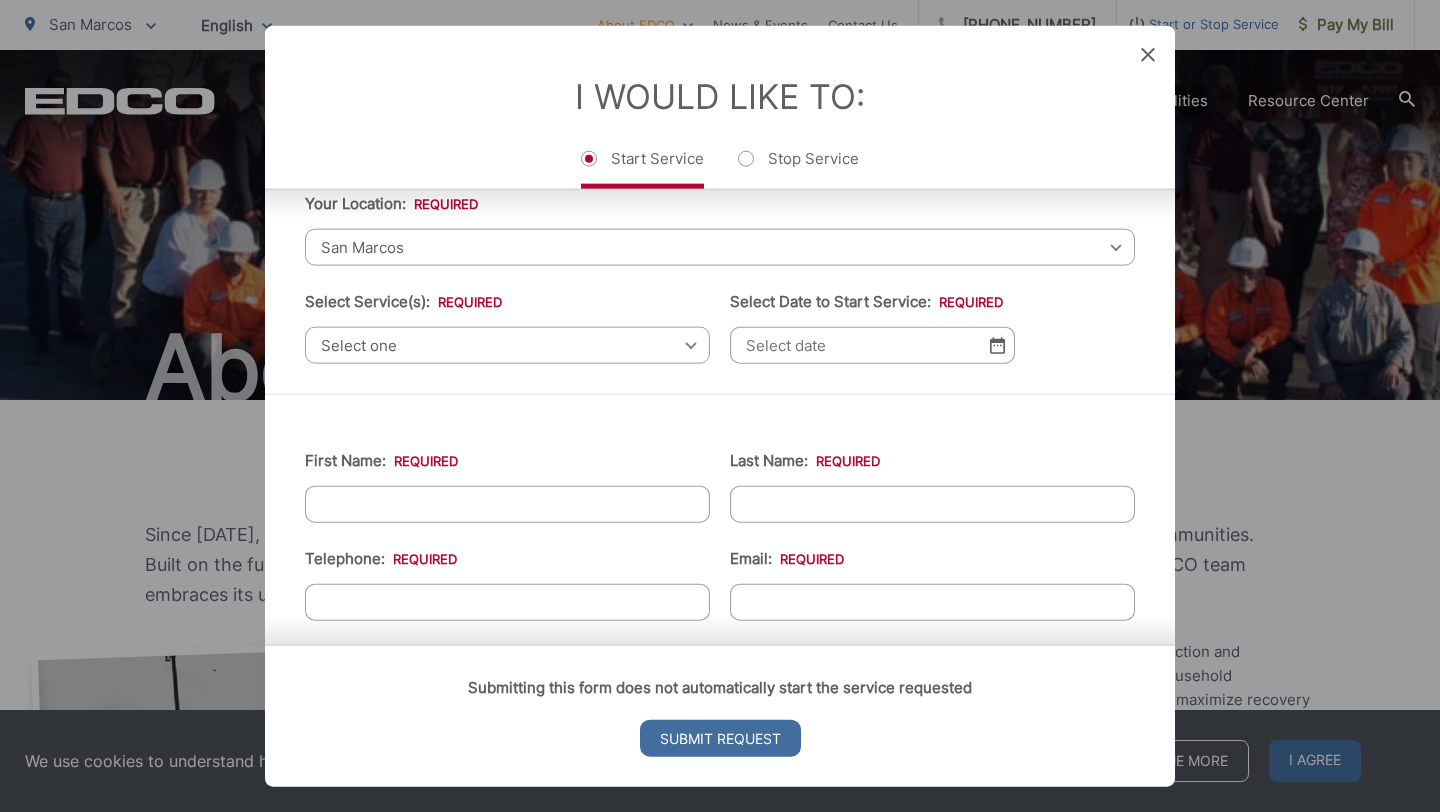 click on "Select one" at bounding box center (507, 345) 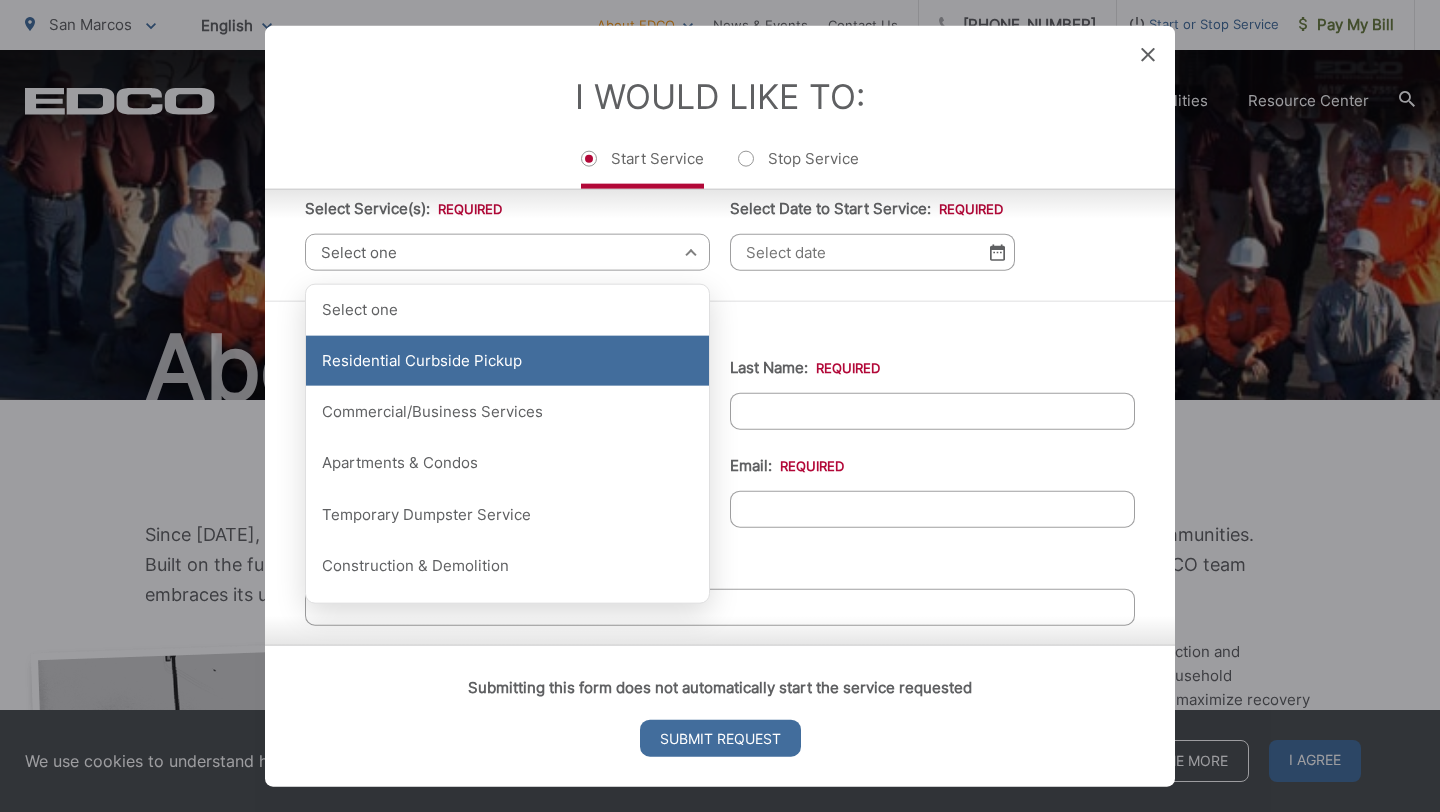 scroll, scrollTop: 170, scrollLeft: 0, axis: vertical 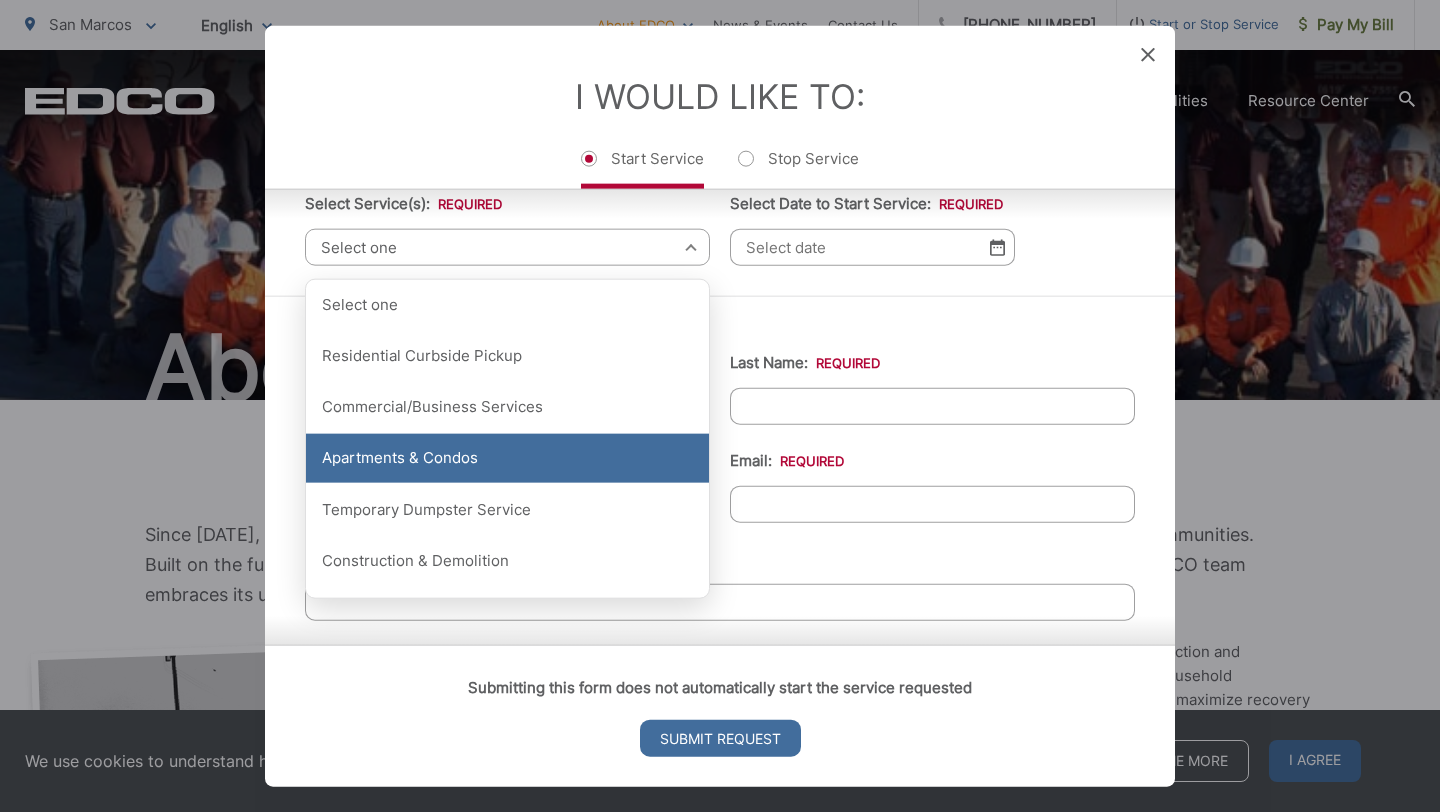 click on "Apartments & Condos" at bounding box center [507, 458] 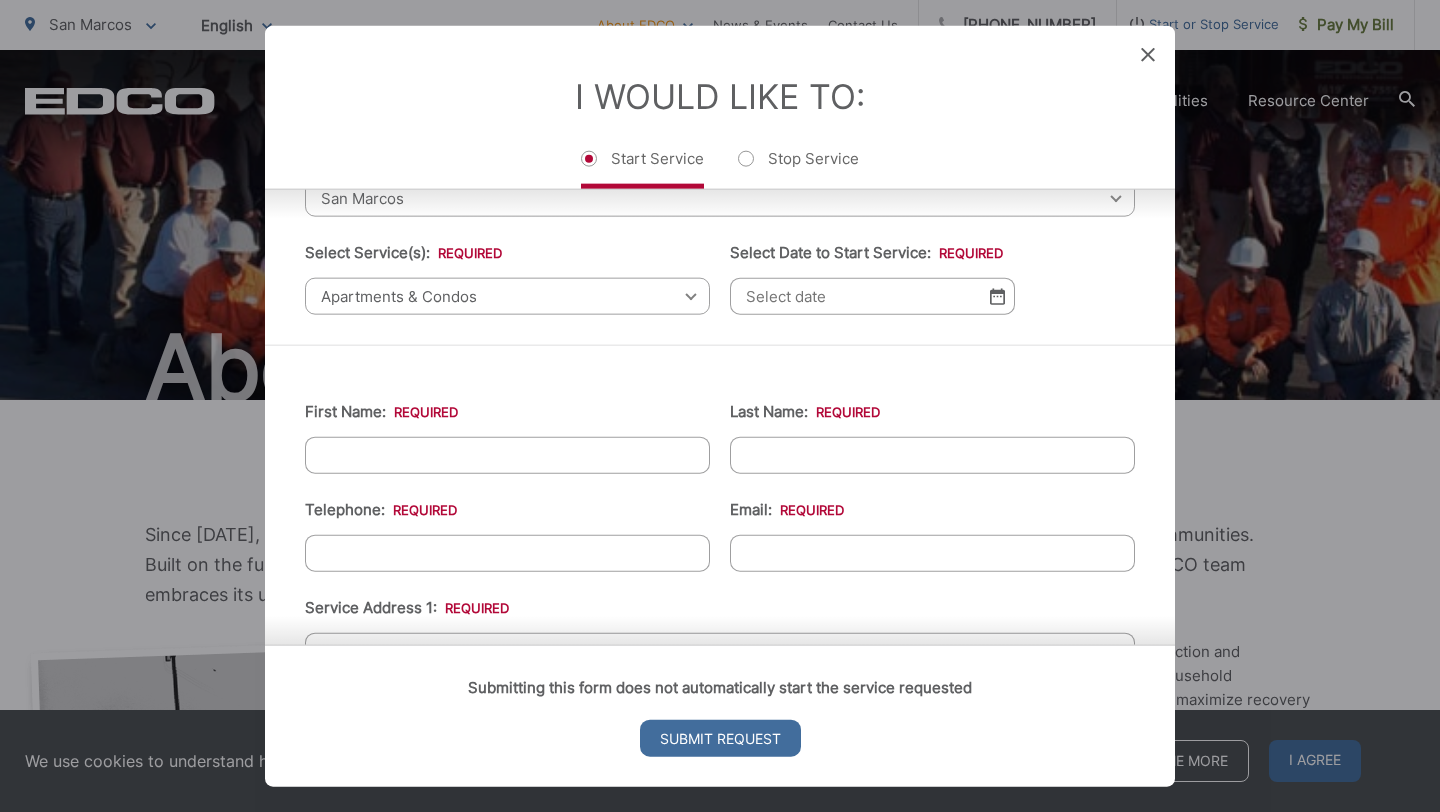 scroll, scrollTop: 111, scrollLeft: 0, axis: vertical 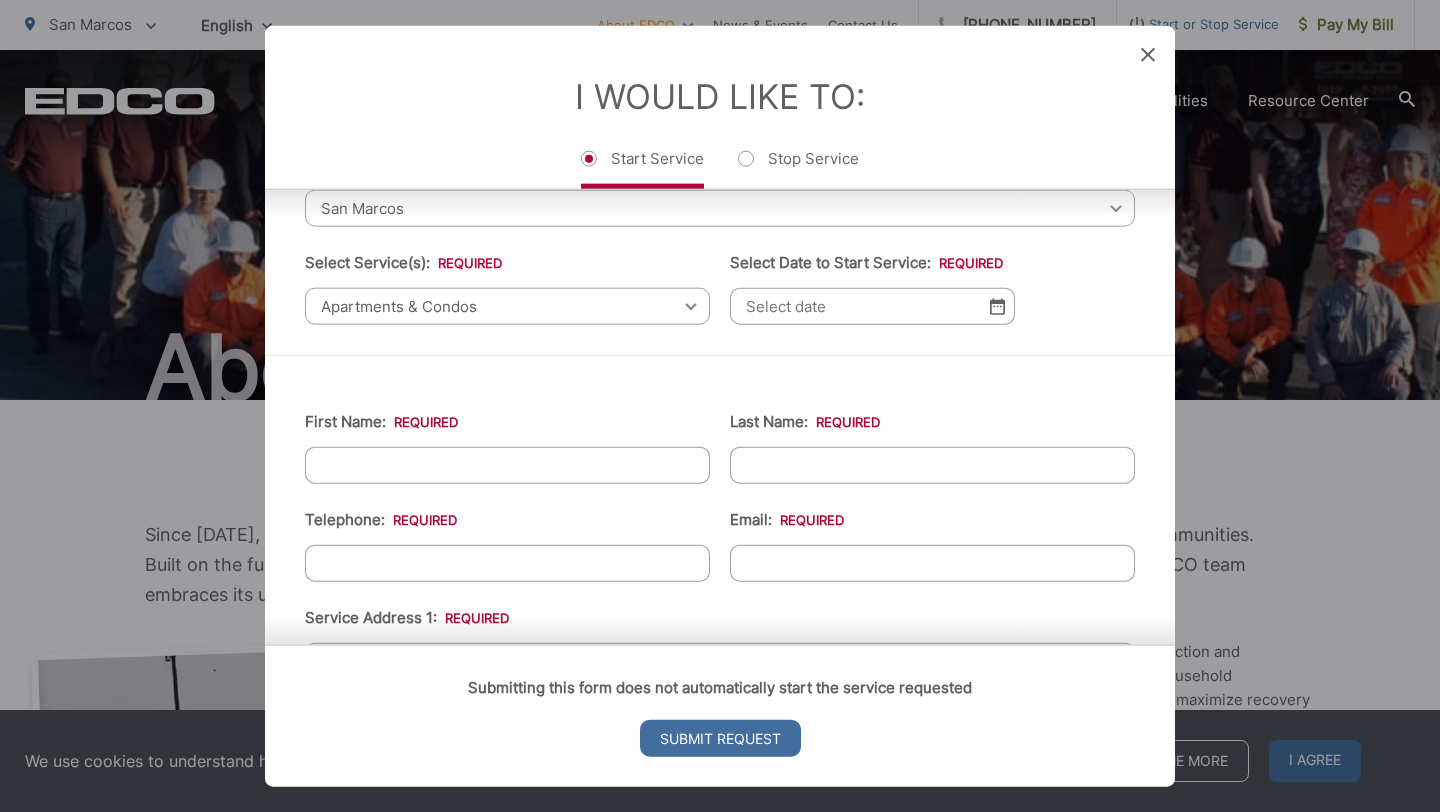 click on "Select Date to Start Service: *" at bounding box center (872, 306) 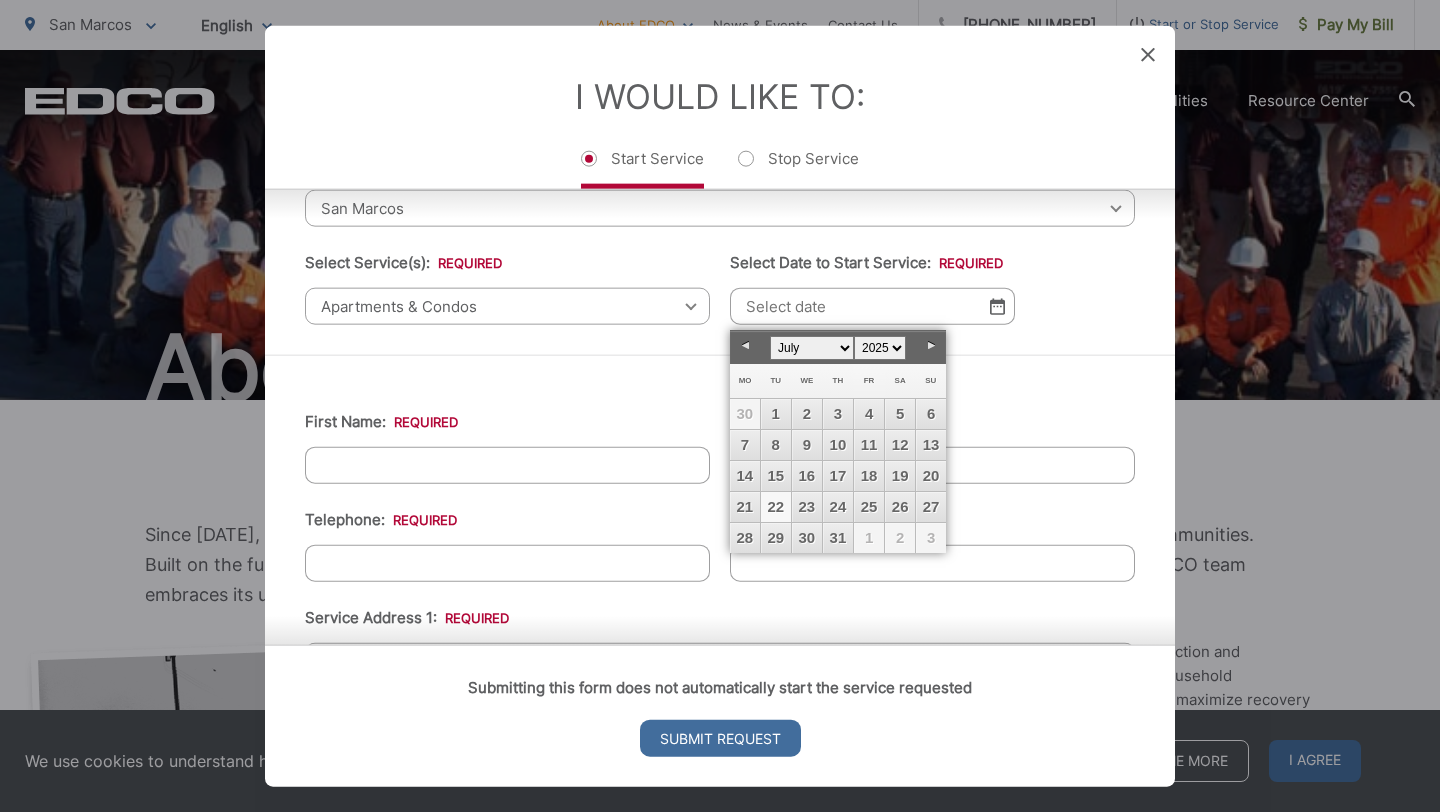 click on "22" at bounding box center (776, 507) 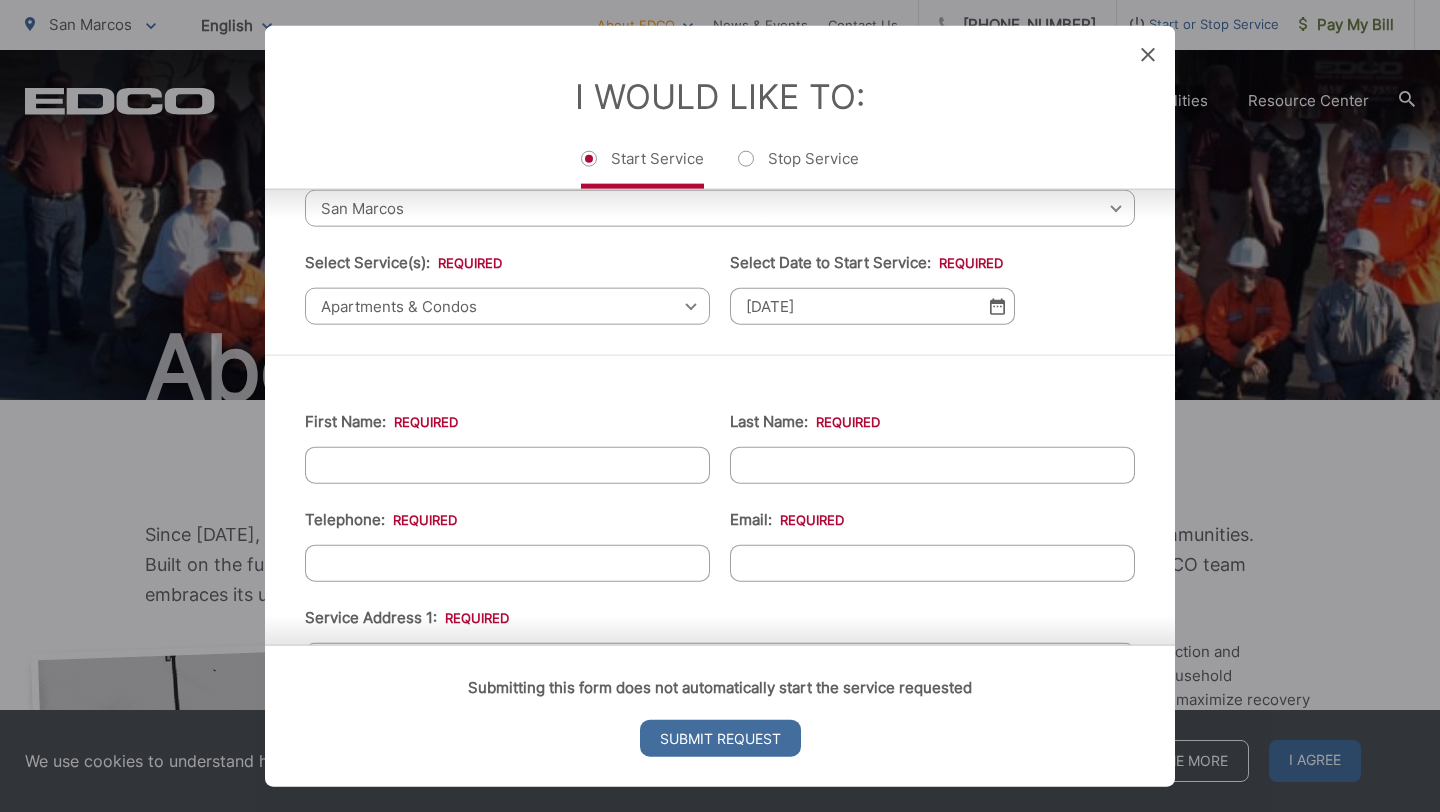 click on "First Name: *" at bounding box center (507, 465) 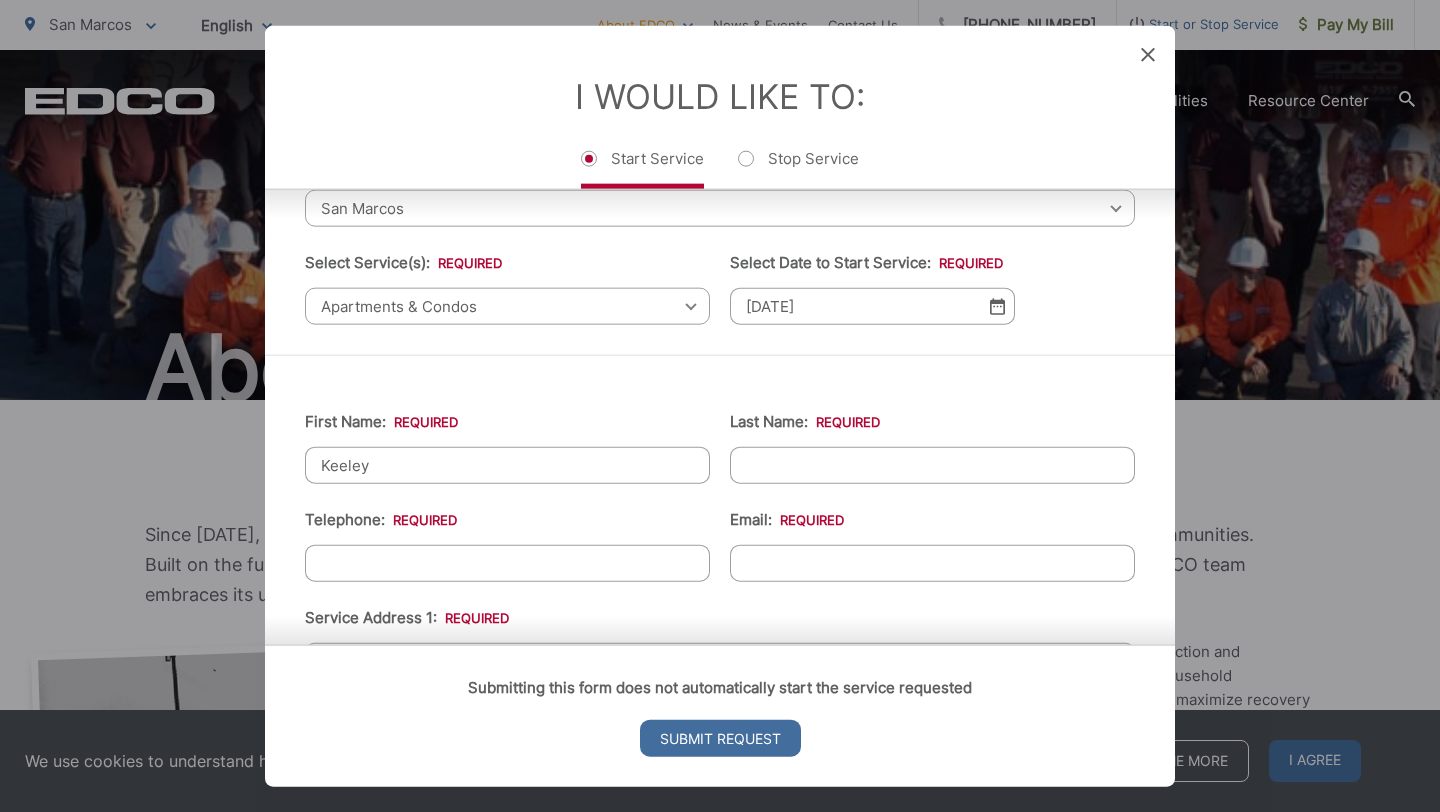 type on "Berg" 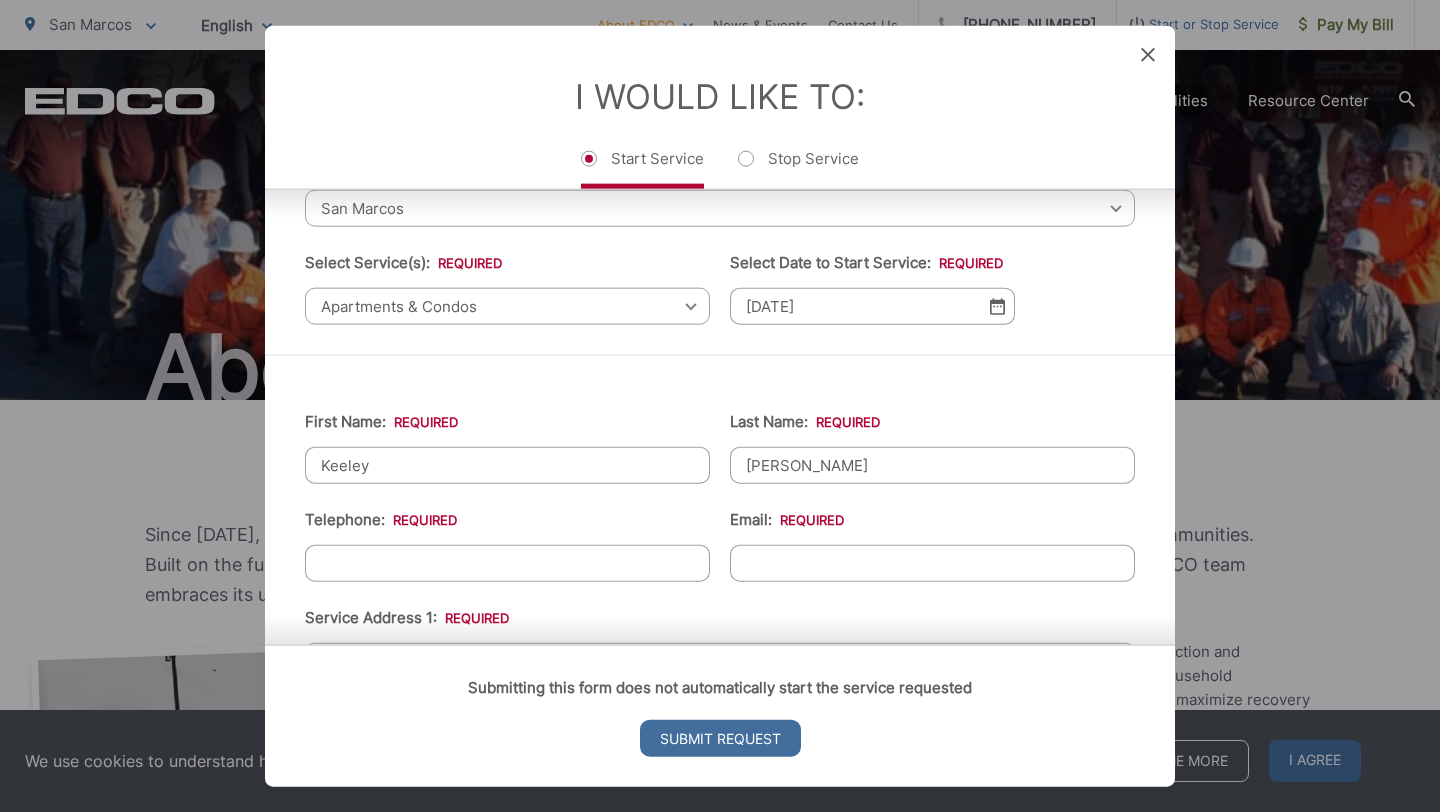 type on "9096331672" 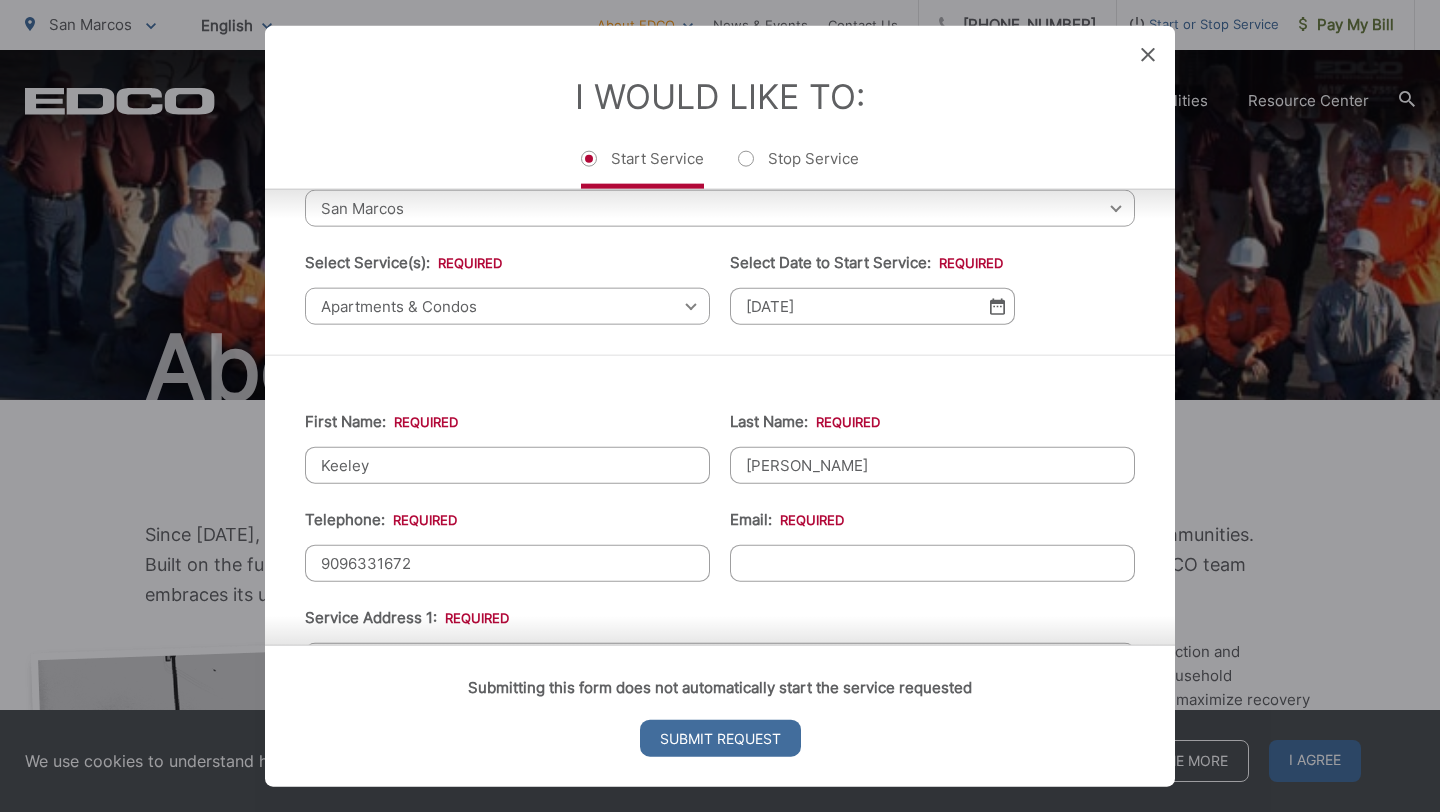 type on "[EMAIL_ADDRESS][DOMAIN_NAME]" 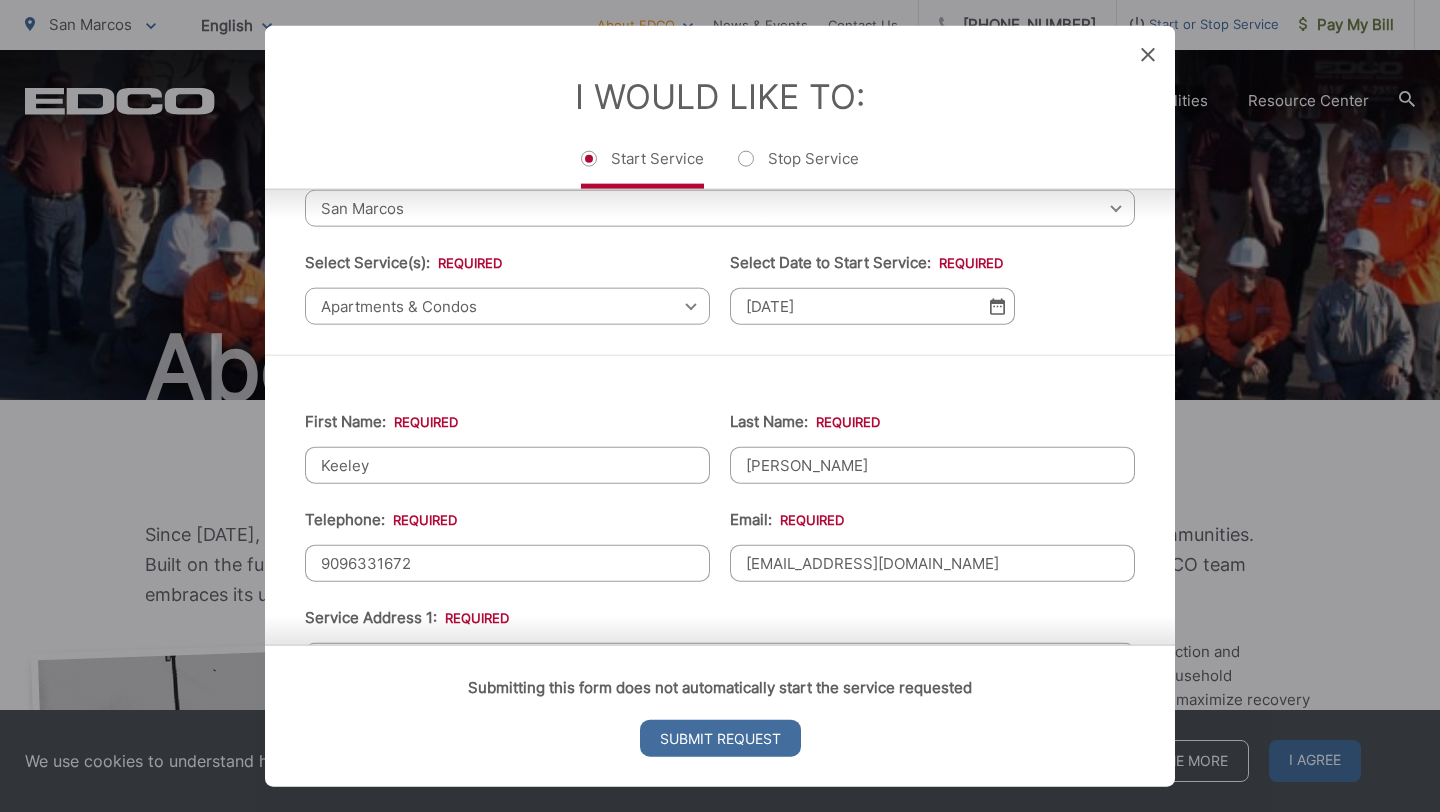 type on "[STREET_ADDRESS]" 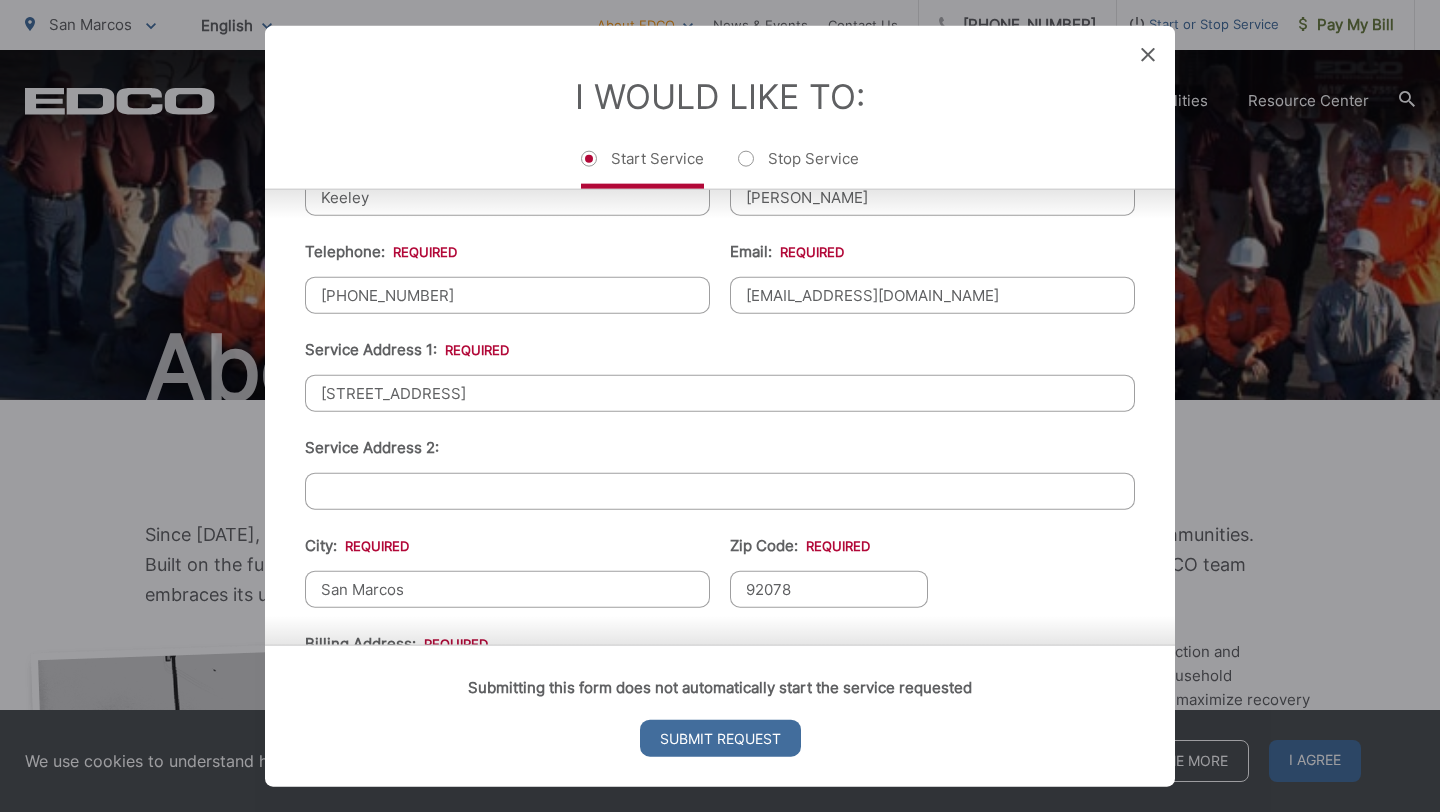scroll, scrollTop: 381, scrollLeft: 0, axis: vertical 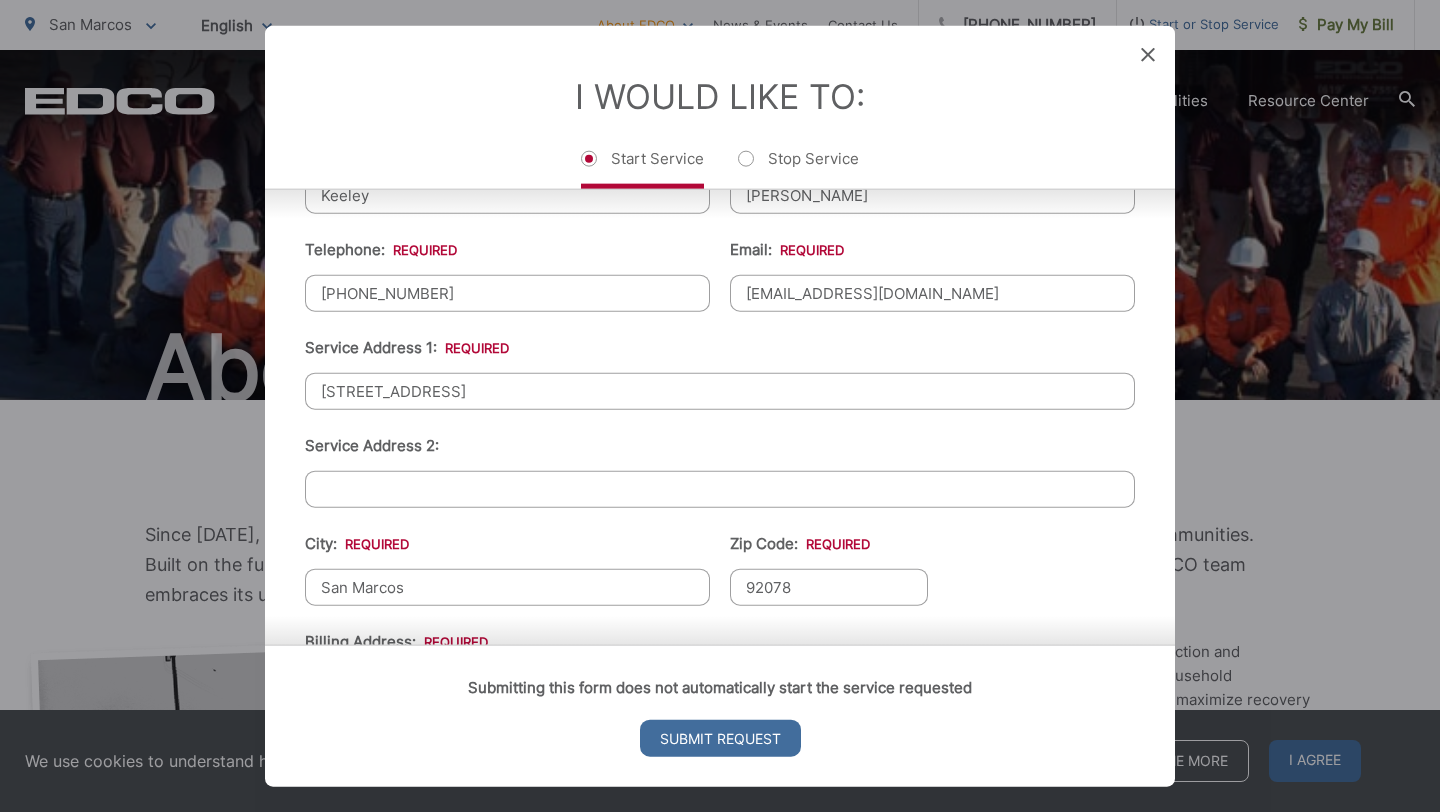 drag, startPoint x: 510, startPoint y: 399, endPoint x: 293, endPoint y: 387, distance: 217.33154 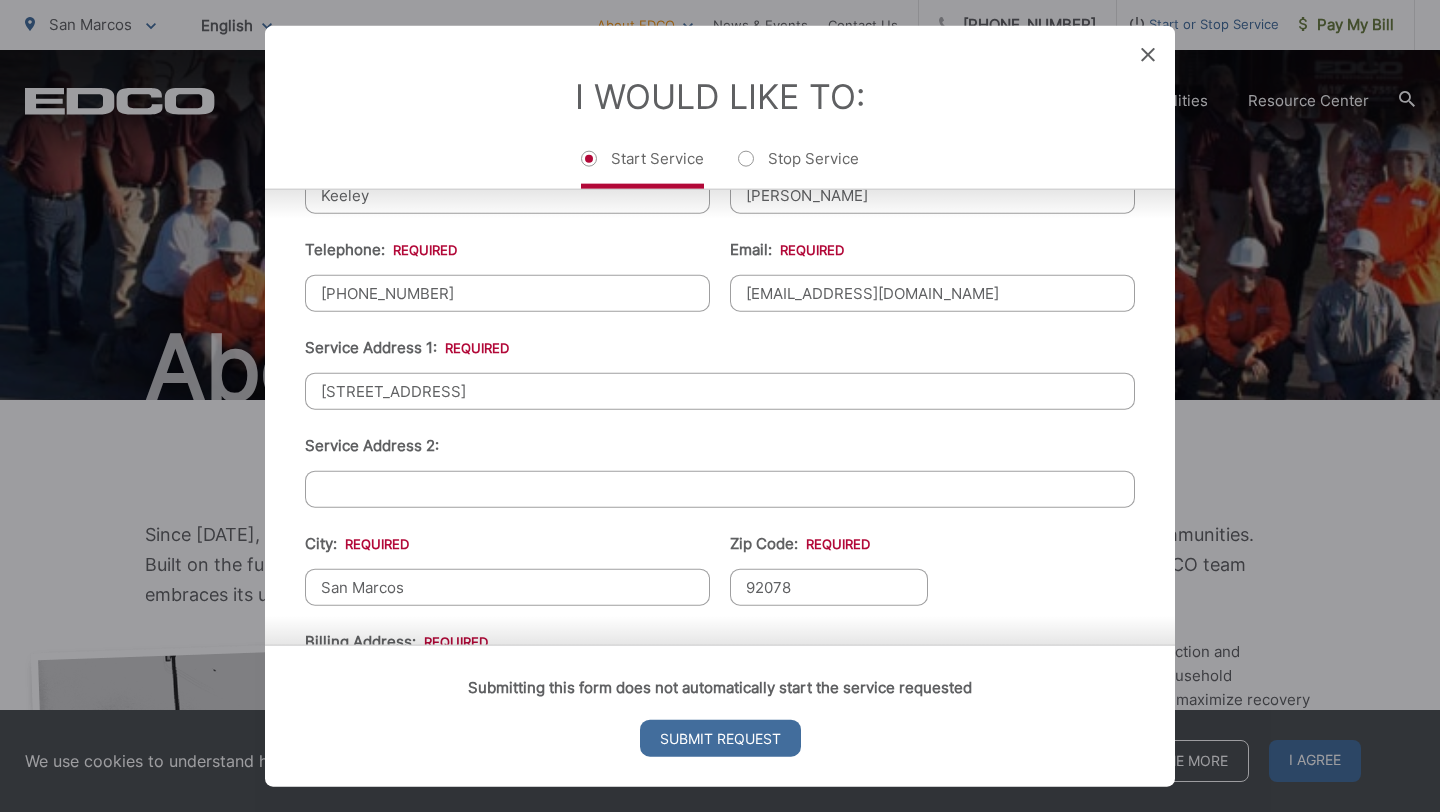 type on "[STREET_ADDRESS]" 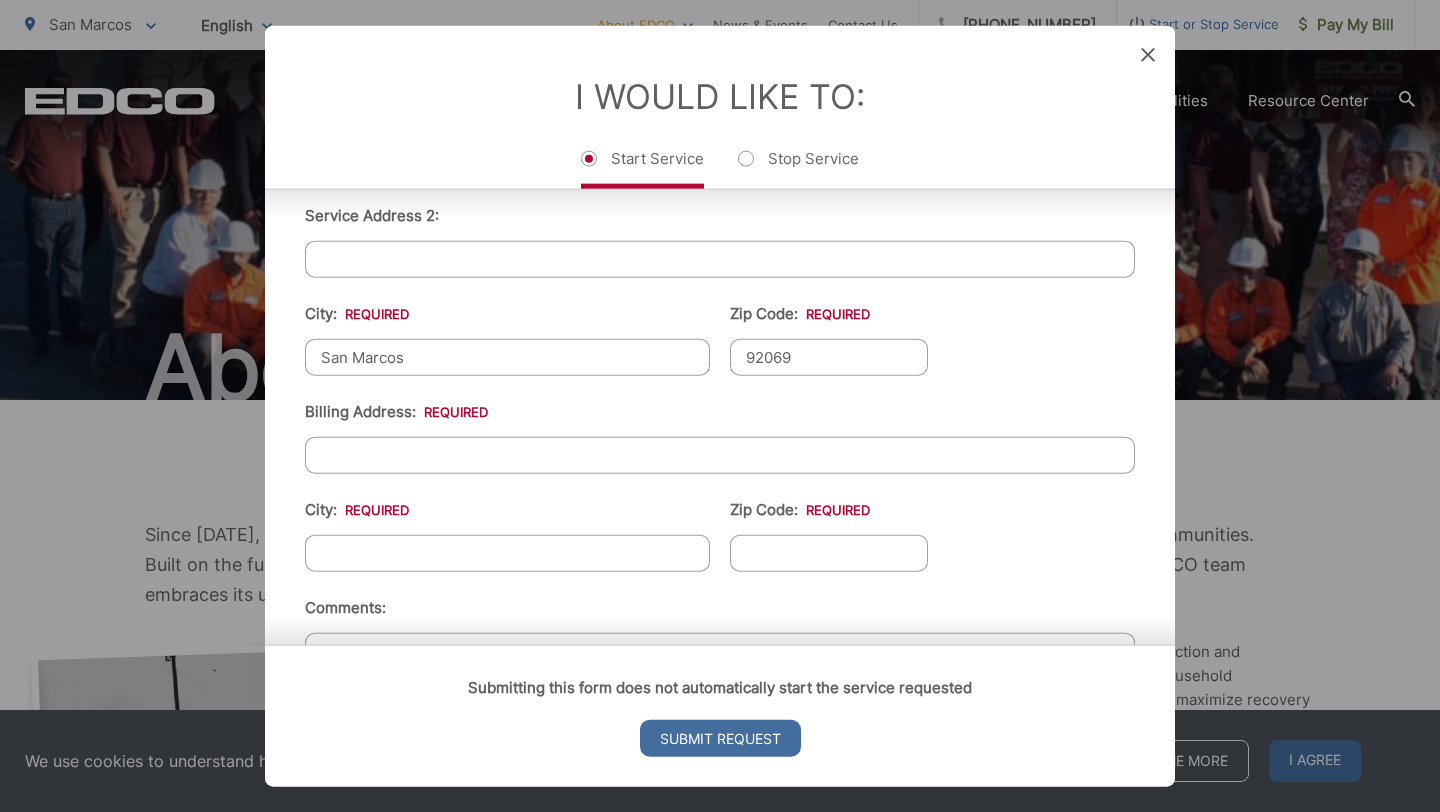 scroll, scrollTop: 624, scrollLeft: 0, axis: vertical 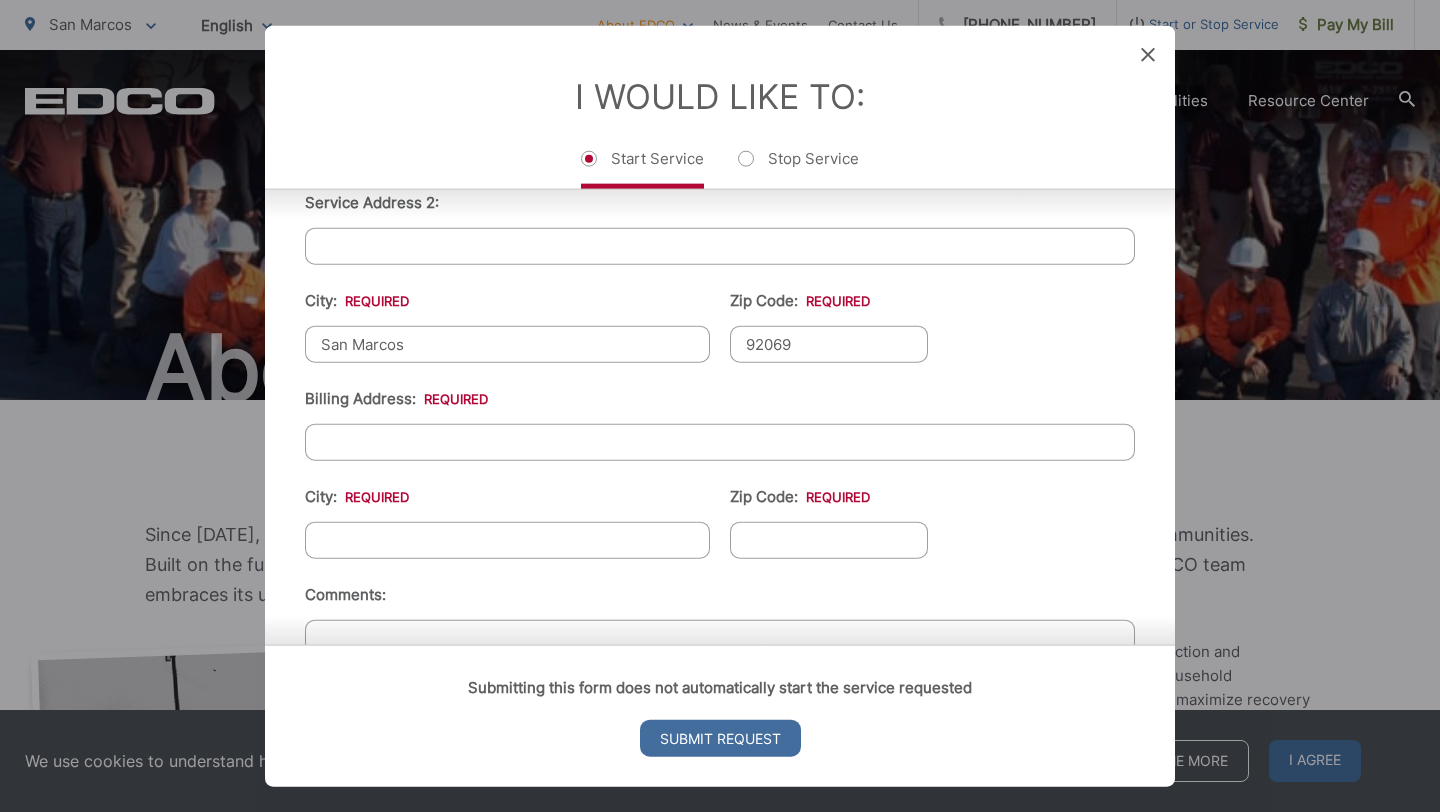 type on "92069" 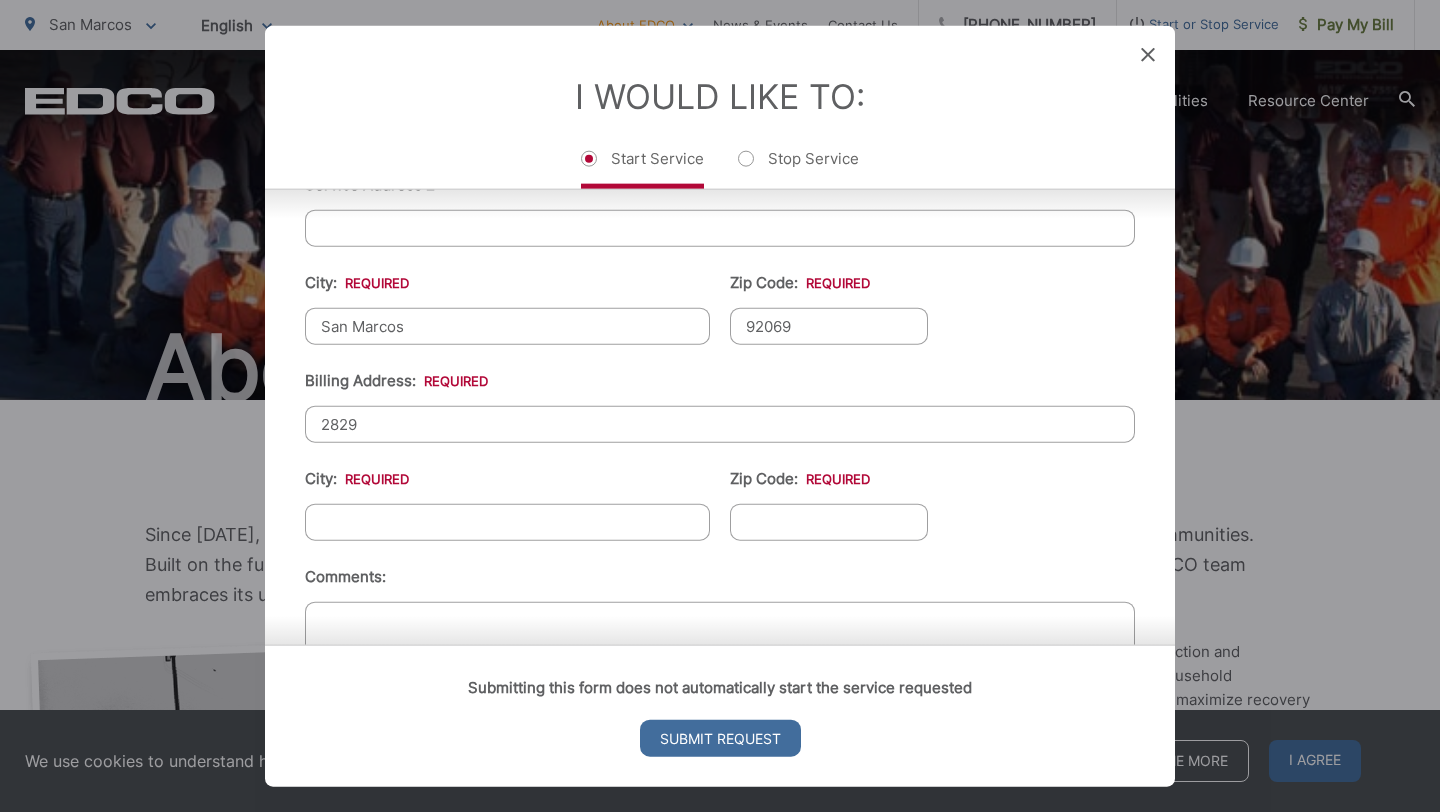 type on "28295 Saiga Ct" 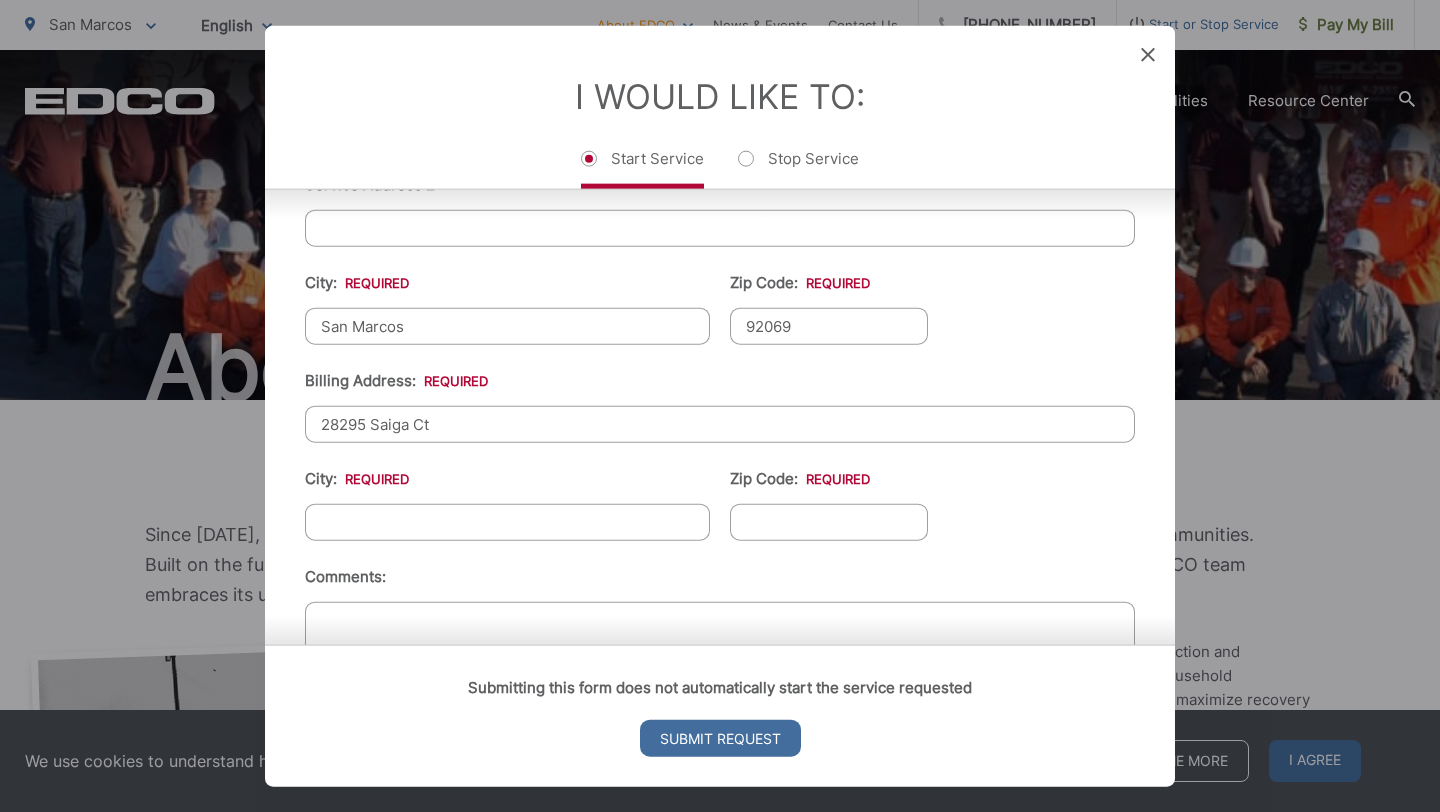 type on "Highland" 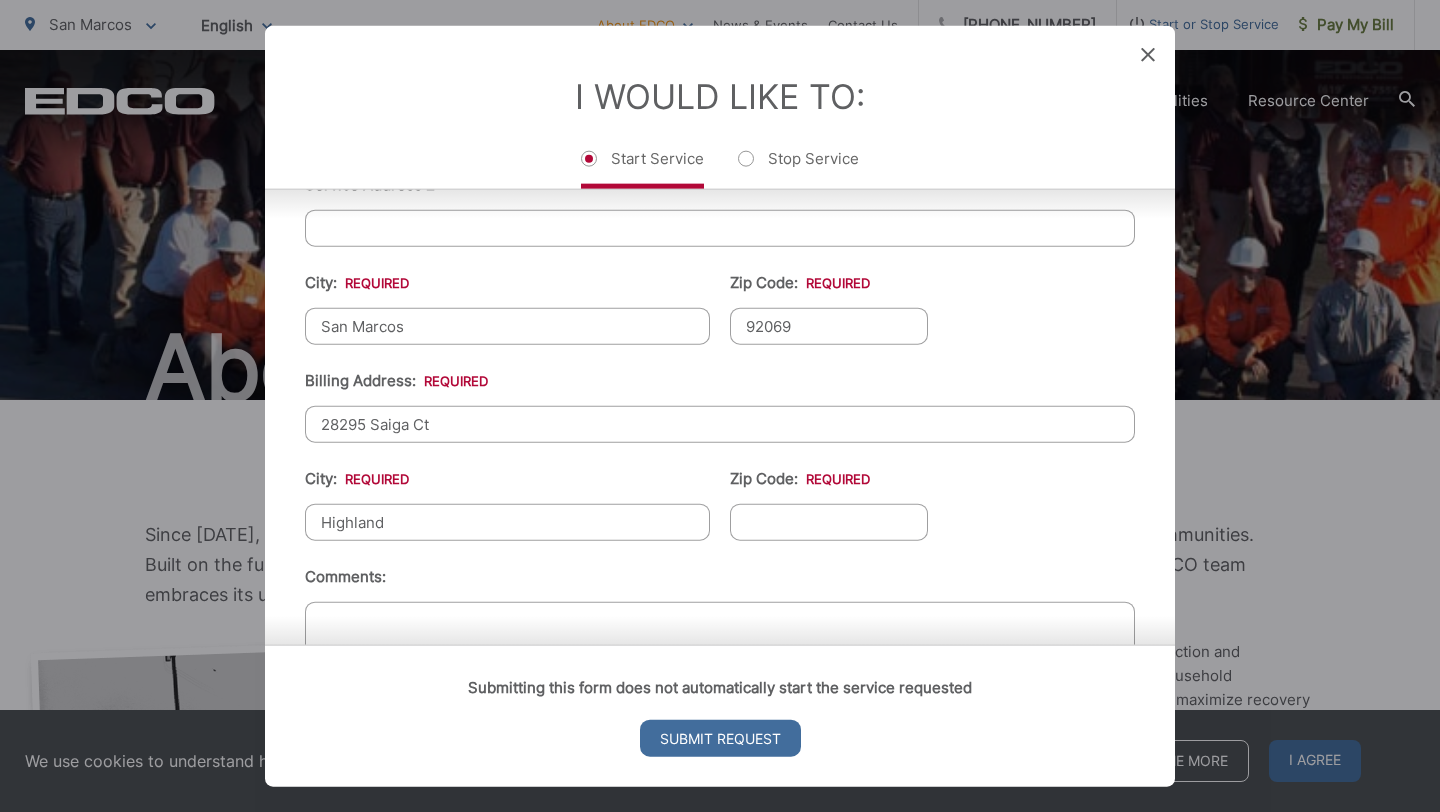 type on "92346" 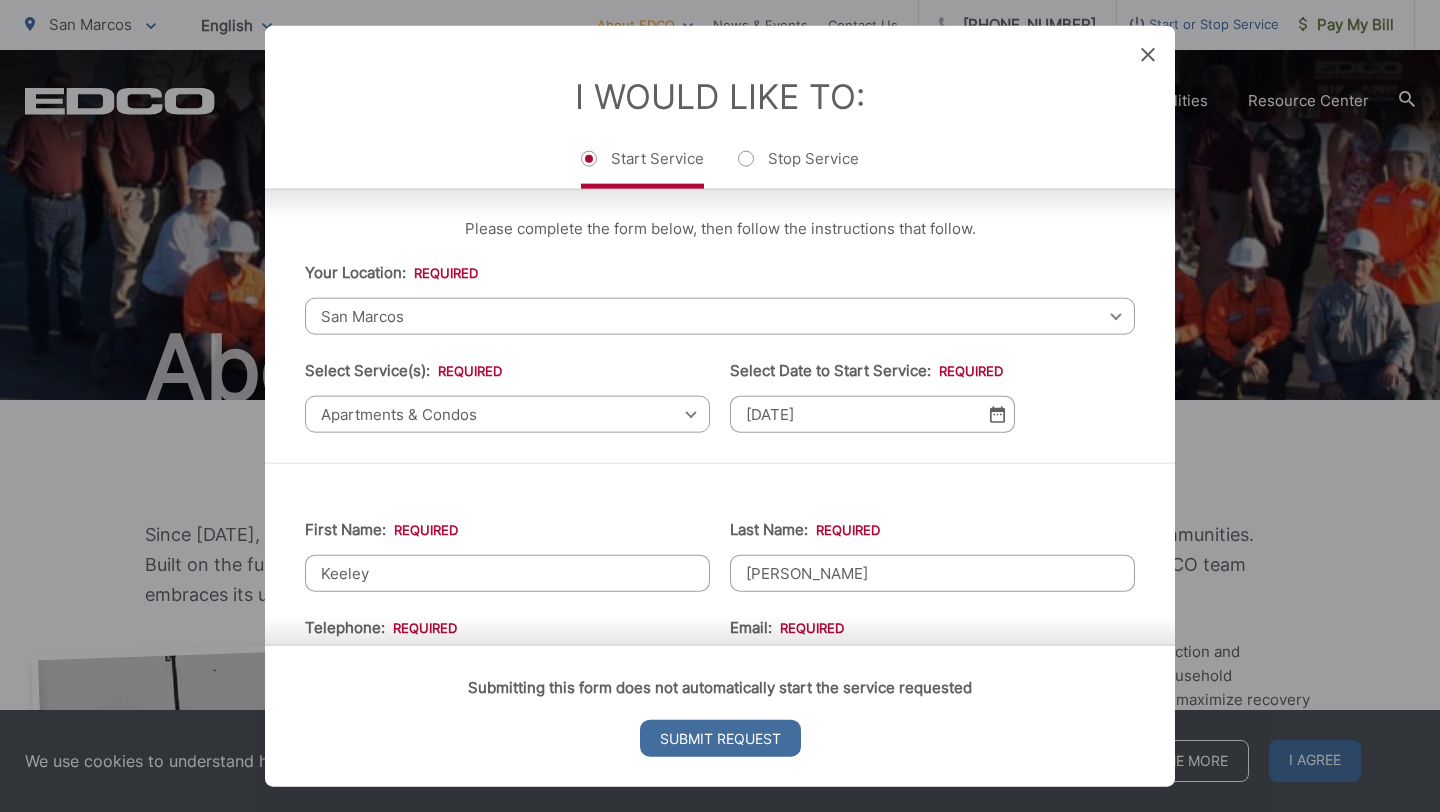 scroll, scrollTop: 4, scrollLeft: 0, axis: vertical 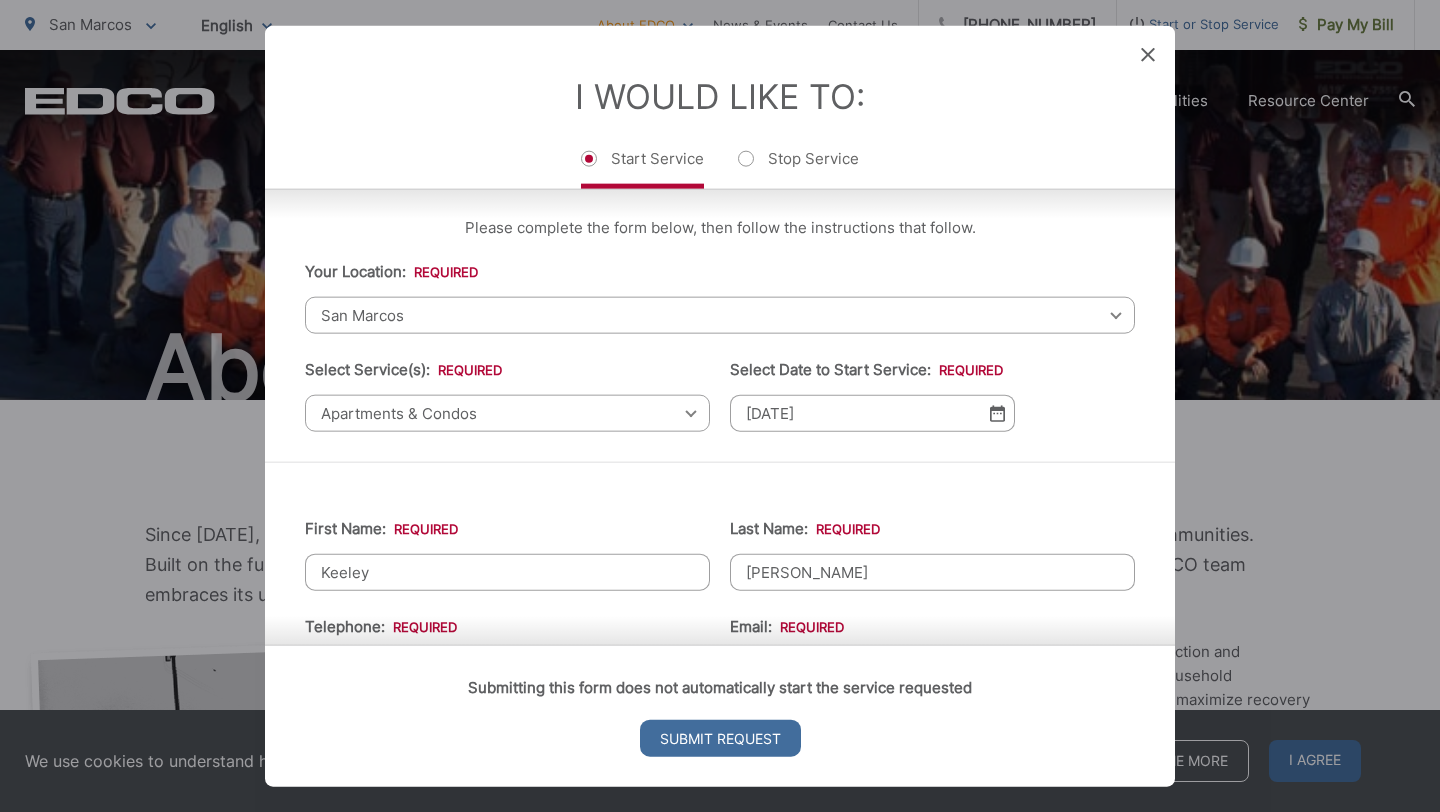 click on "I Would Like To:
Start Service
Stop Service" at bounding box center [720, 107] 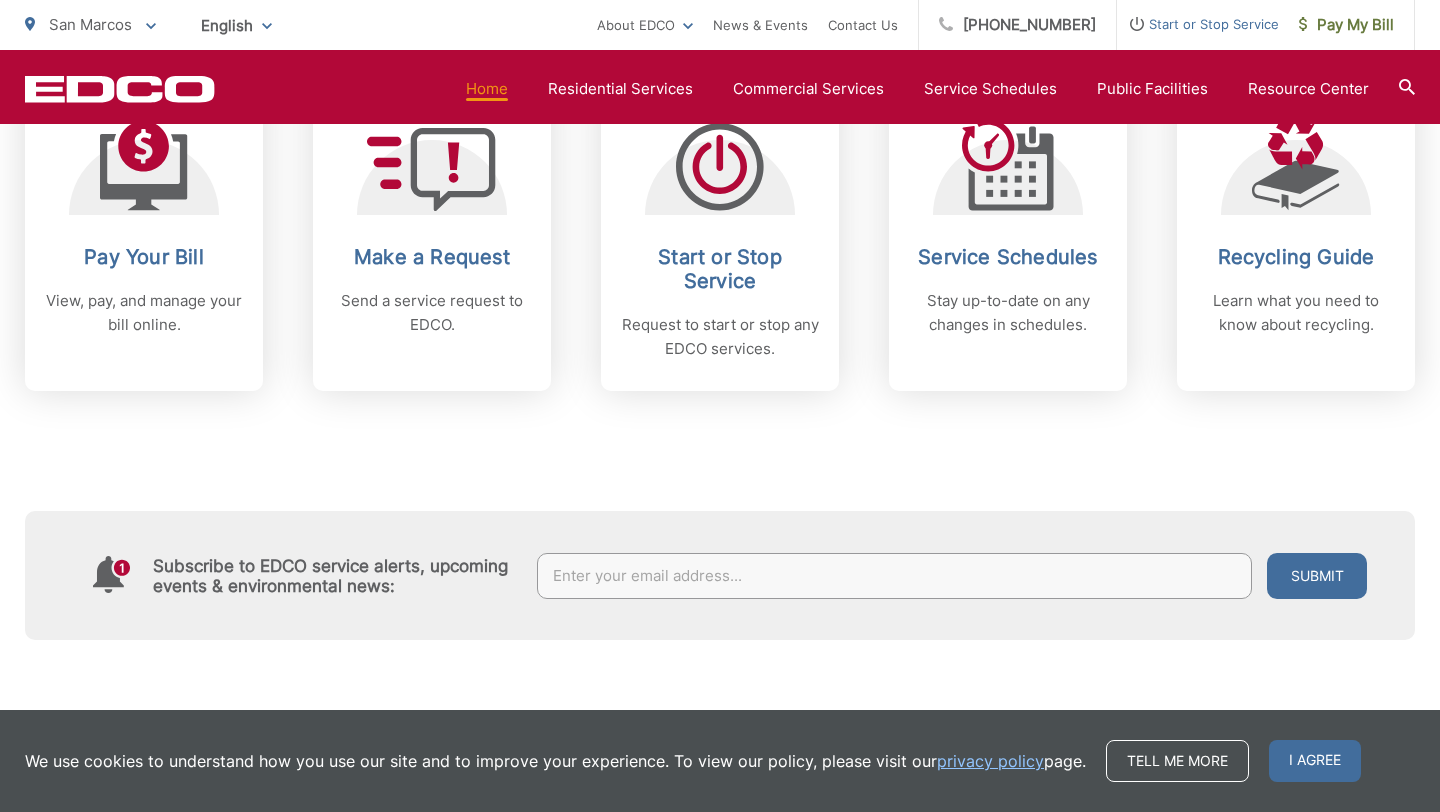 scroll, scrollTop: 909, scrollLeft: 0, axis: vertical 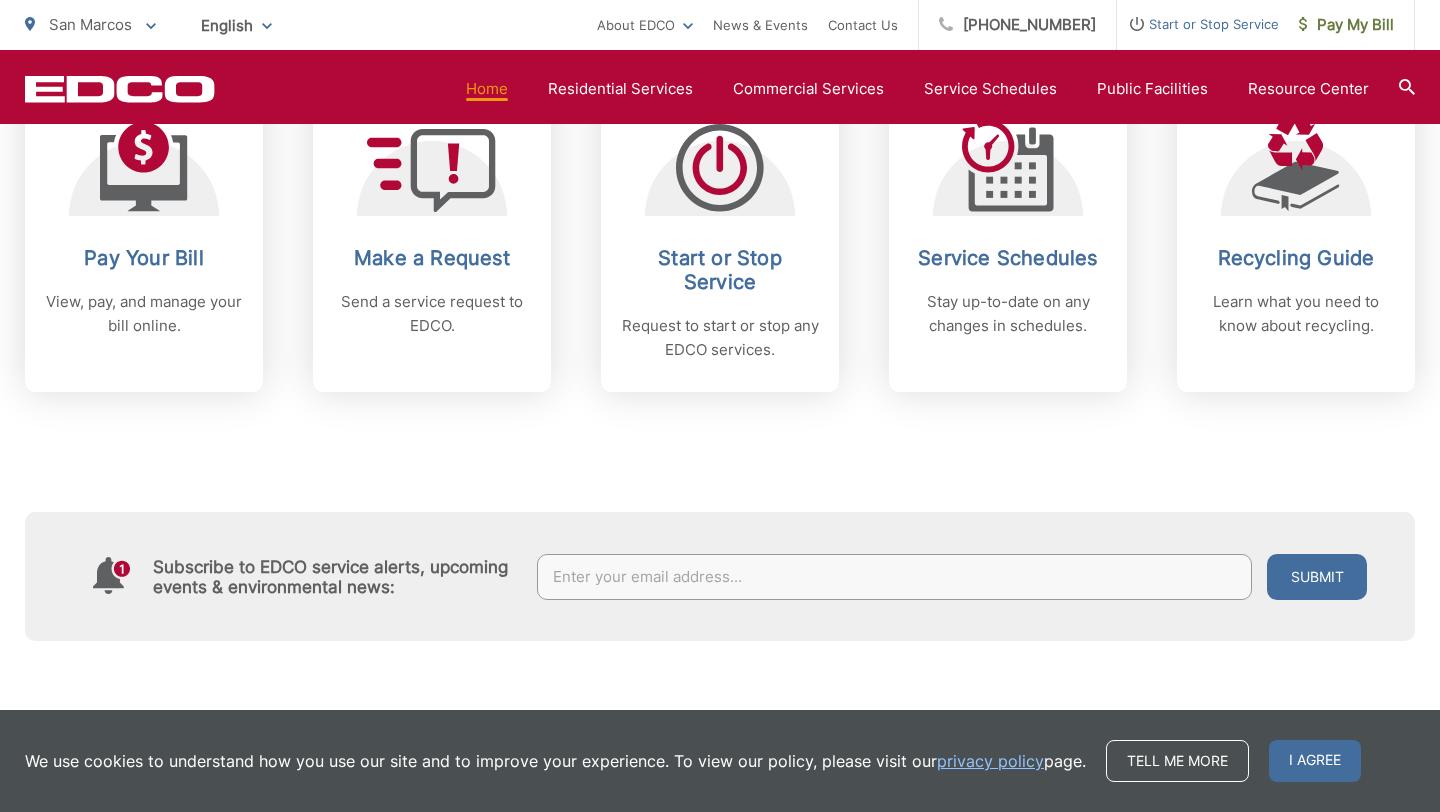 click on "Start or Stop Service" at bounding box center [1198, 24] 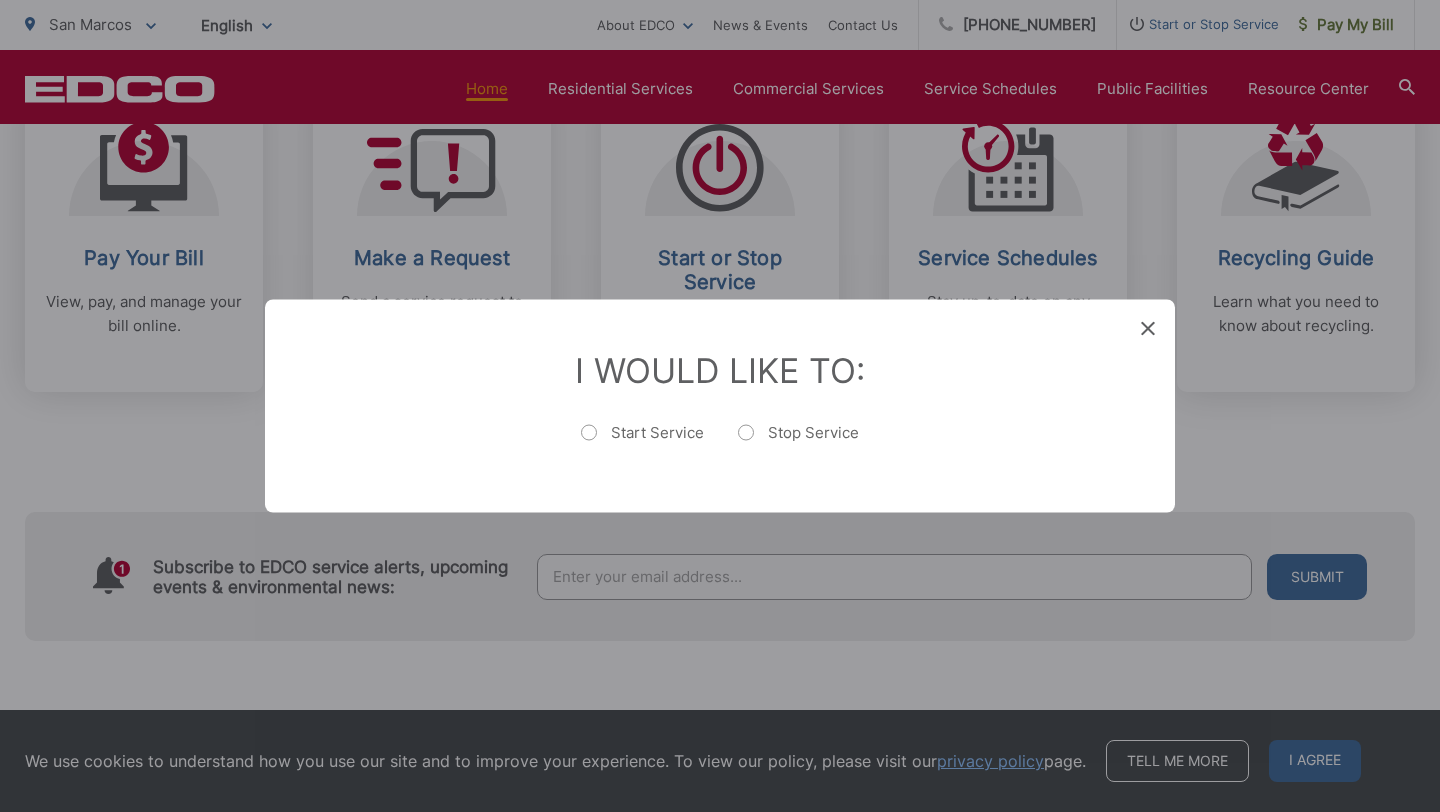 click on "Start Service" at bounding box center (642, 443) 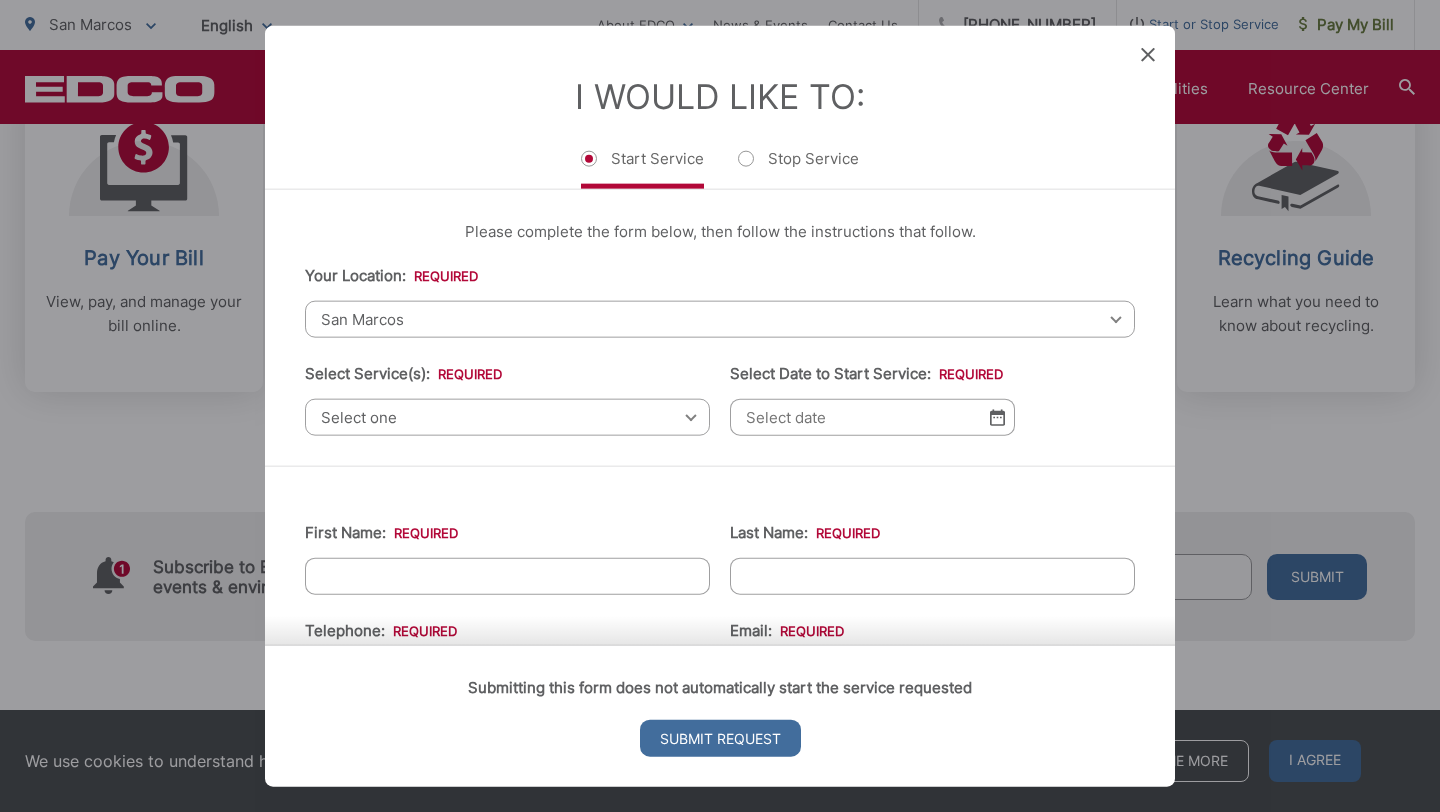 click on "San Marcos" at bounding box center (720, 319) 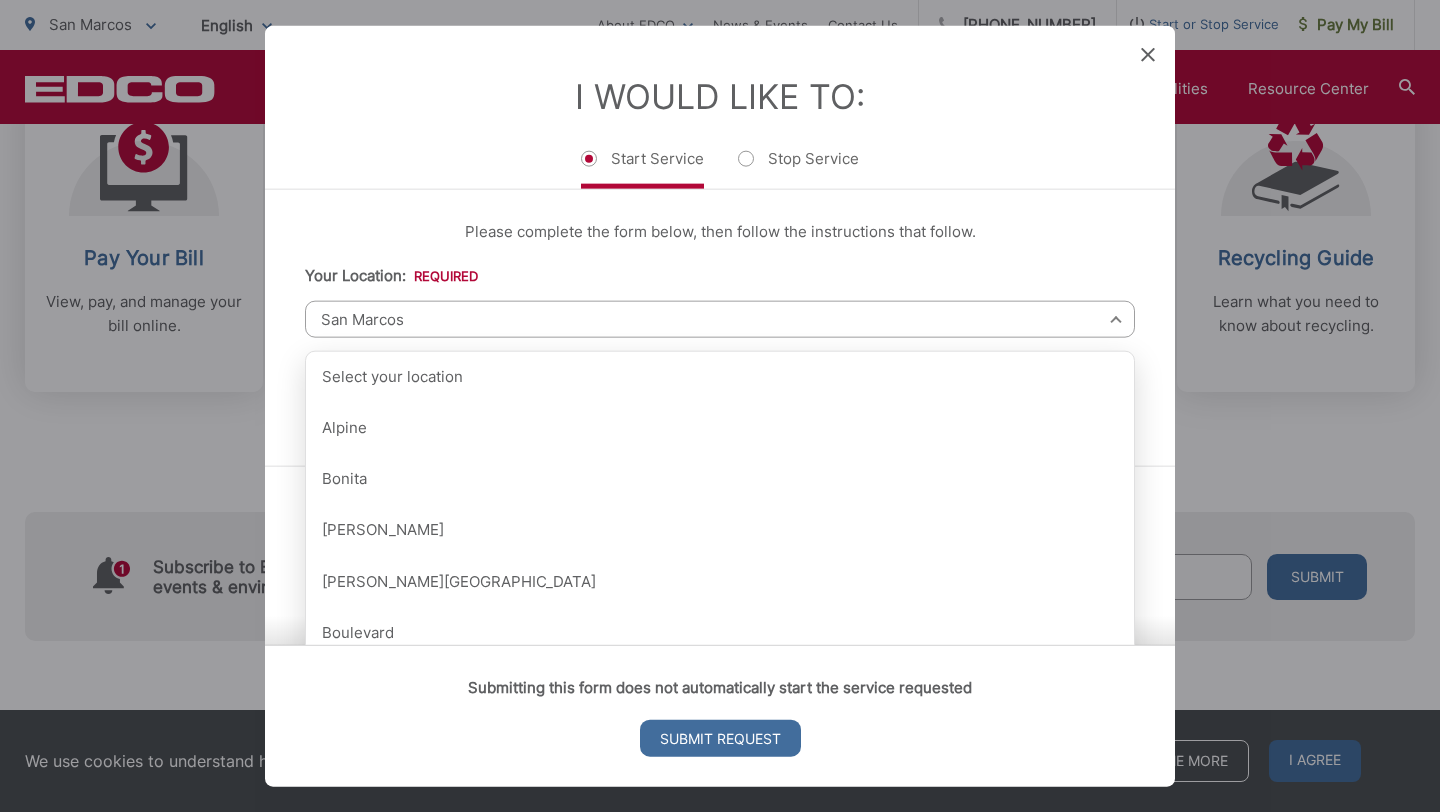 click on "San Marcos" at bounding box center [720, 319] 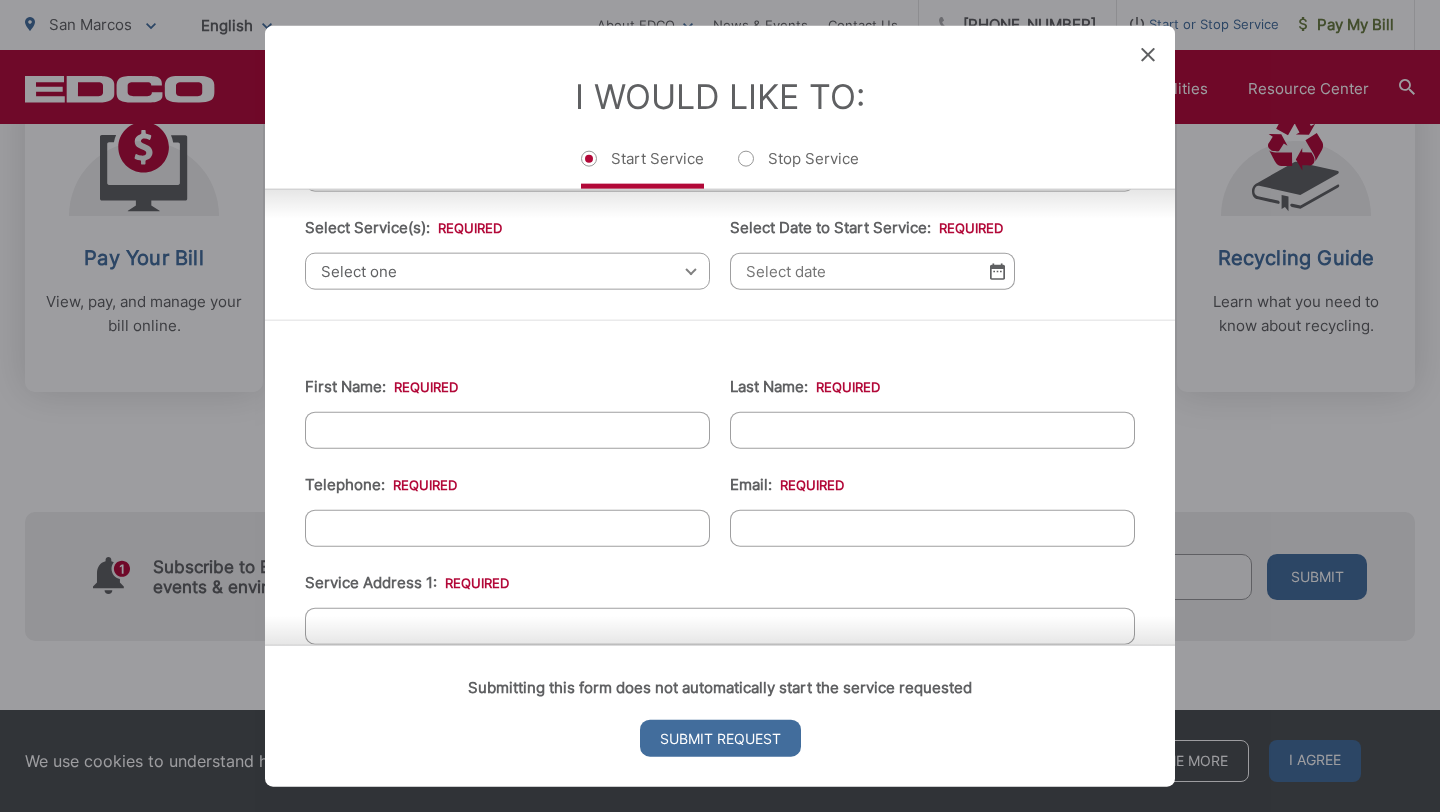 scroll, scrollTop: 147, scrollLeft: 0, axis: vertical 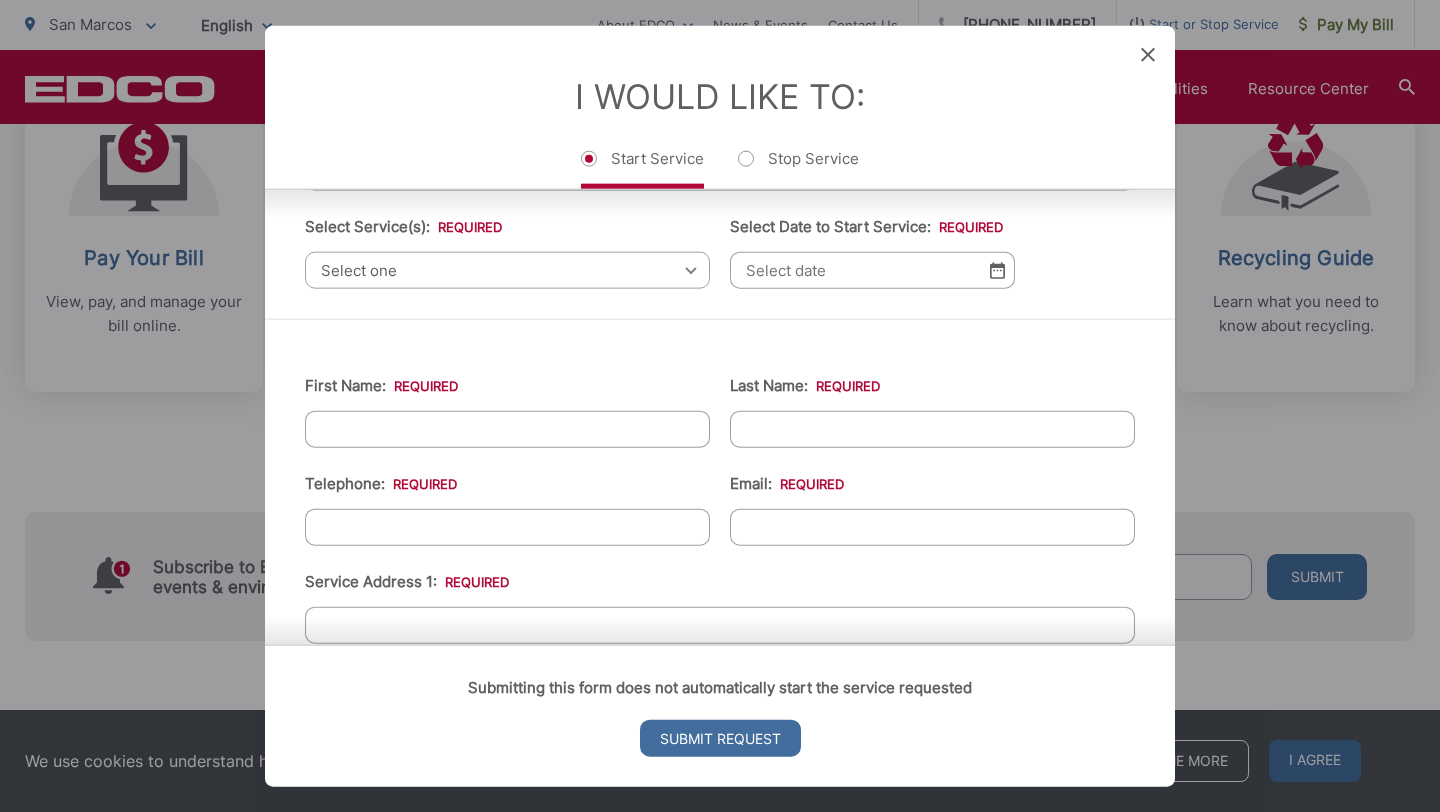 click on "Select one" at bounding box center [507, 270] 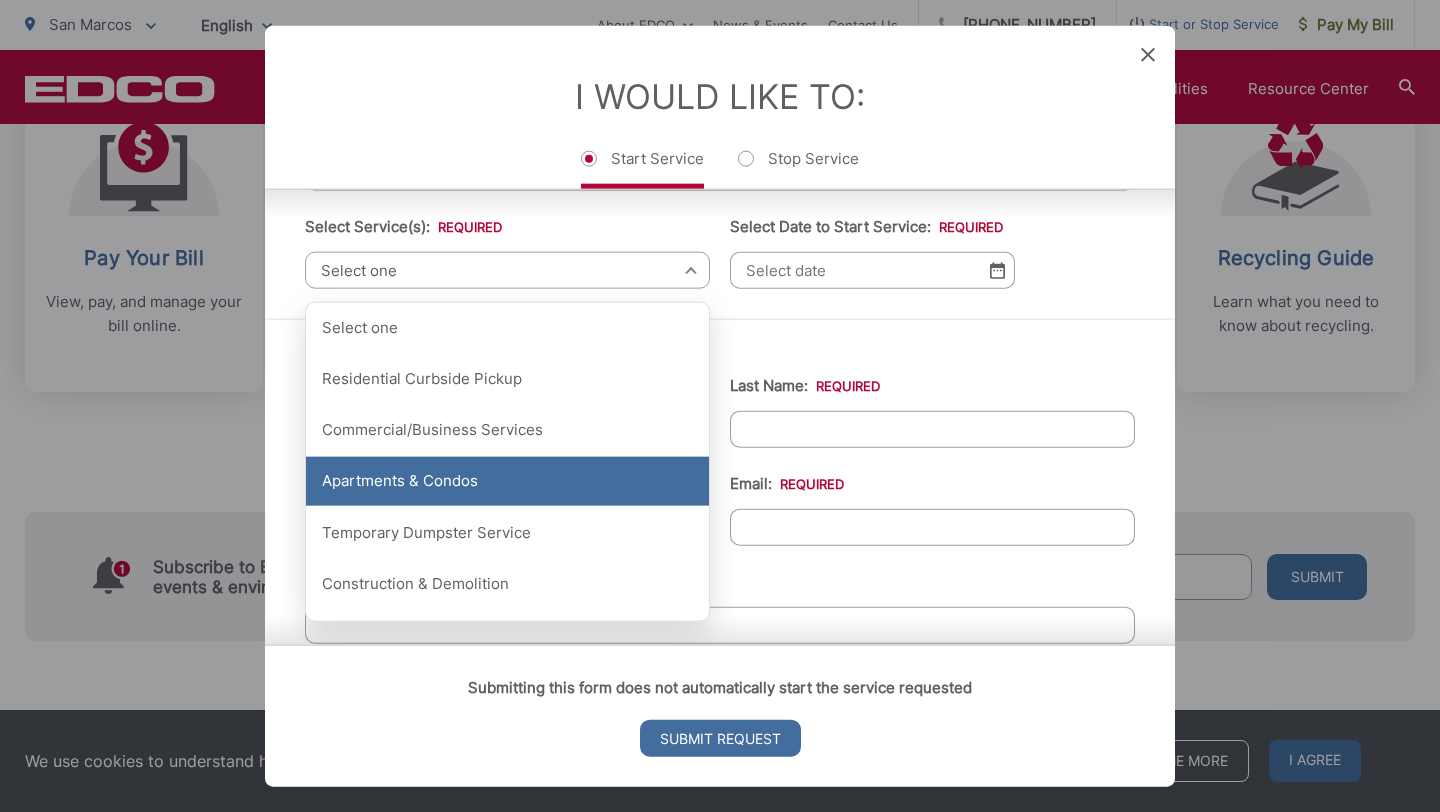click on "Apartments & Condos" at bounding box center (507, 481) 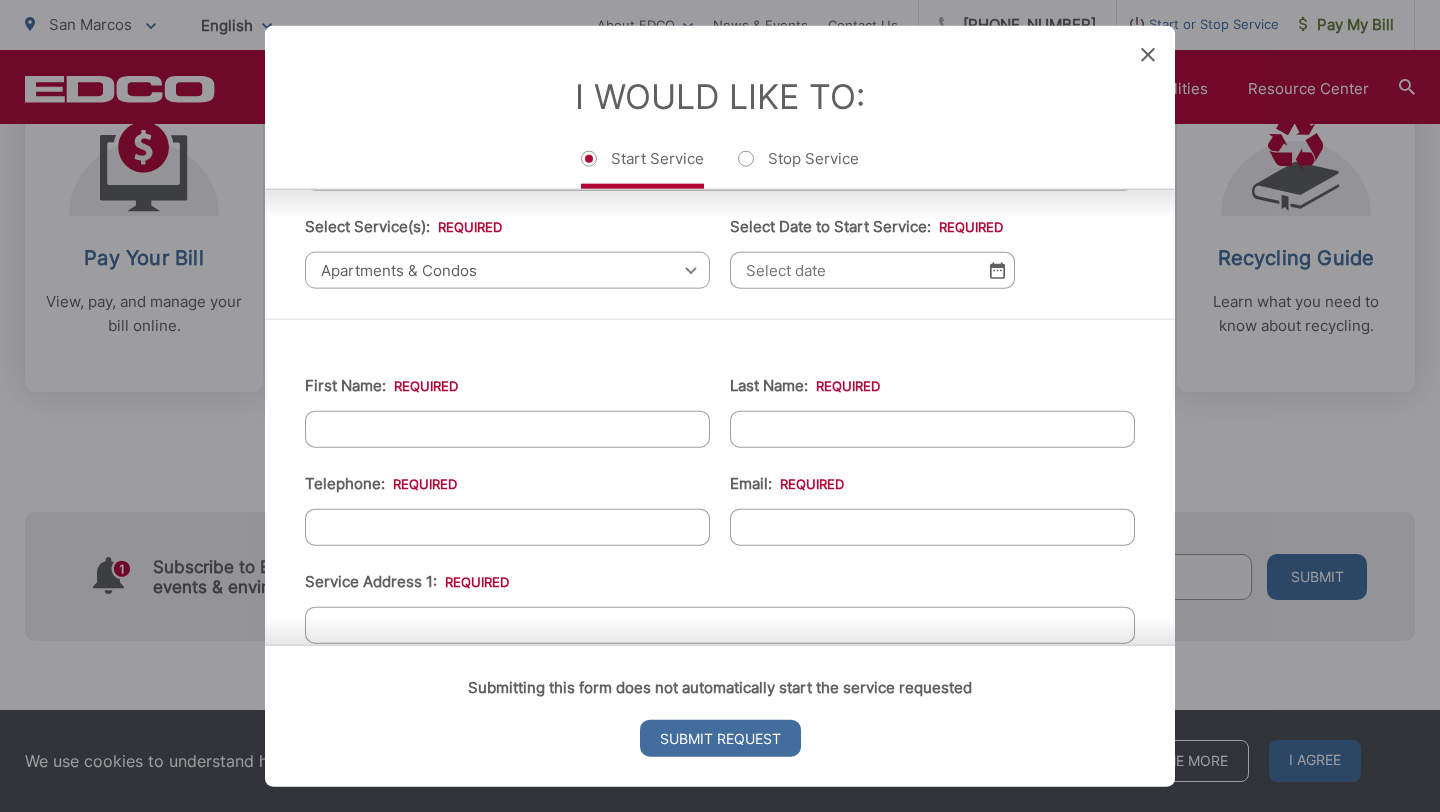 click on "Select Date to Start Service: *" at bounding box center [872, 270] 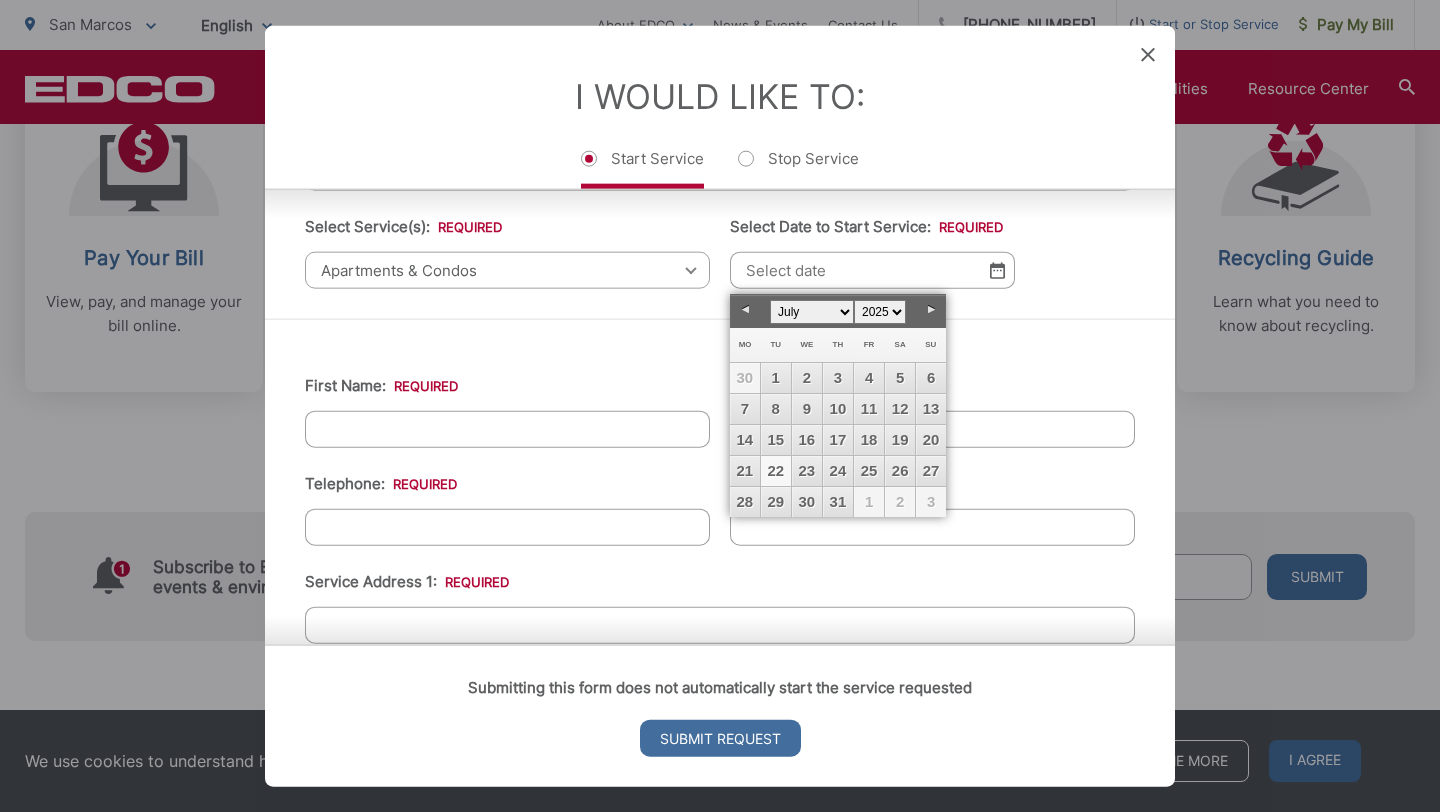 click on "22" at bounding box center [776, 471] 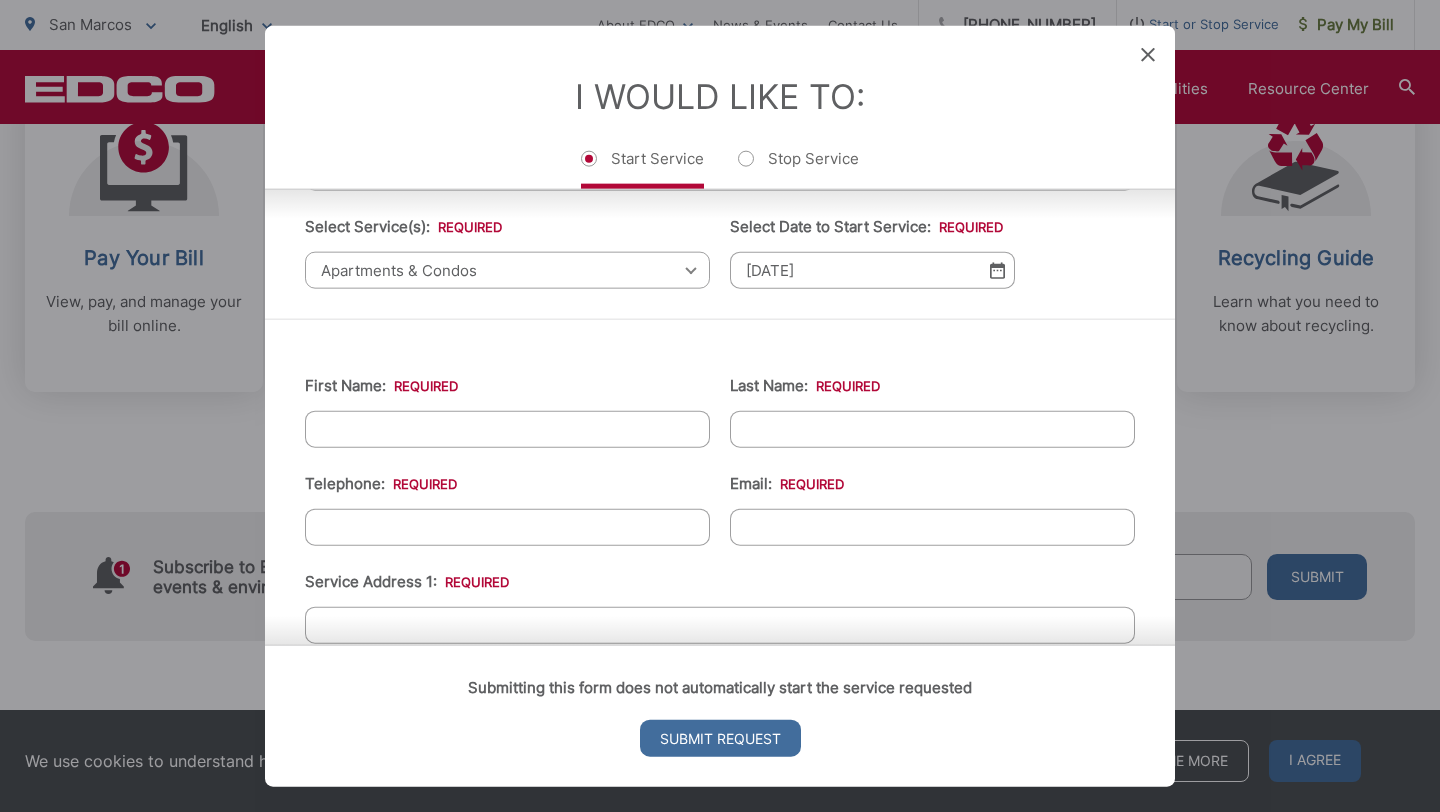 click on "First Name: *" at bounding box center [507, 411] 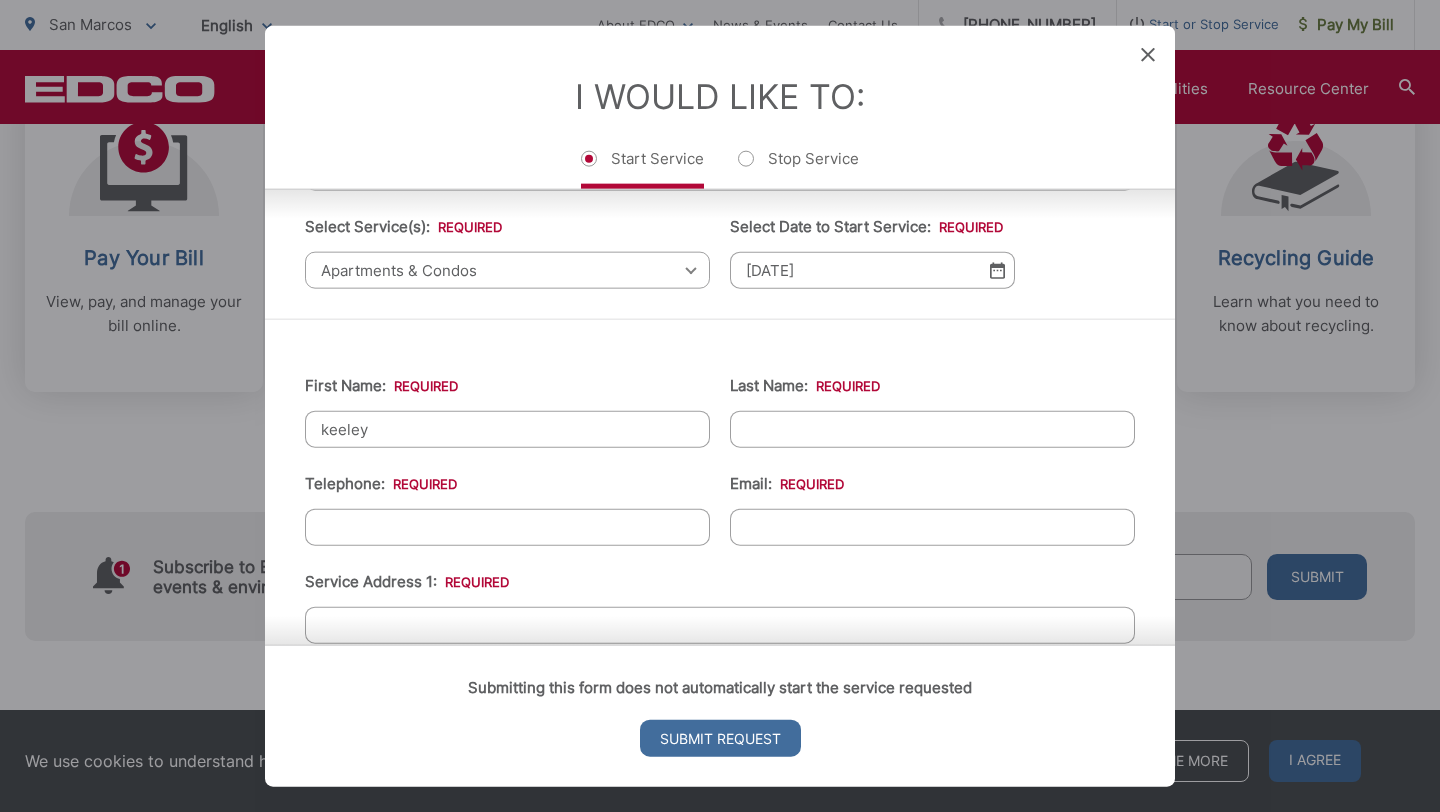type on "keeley" 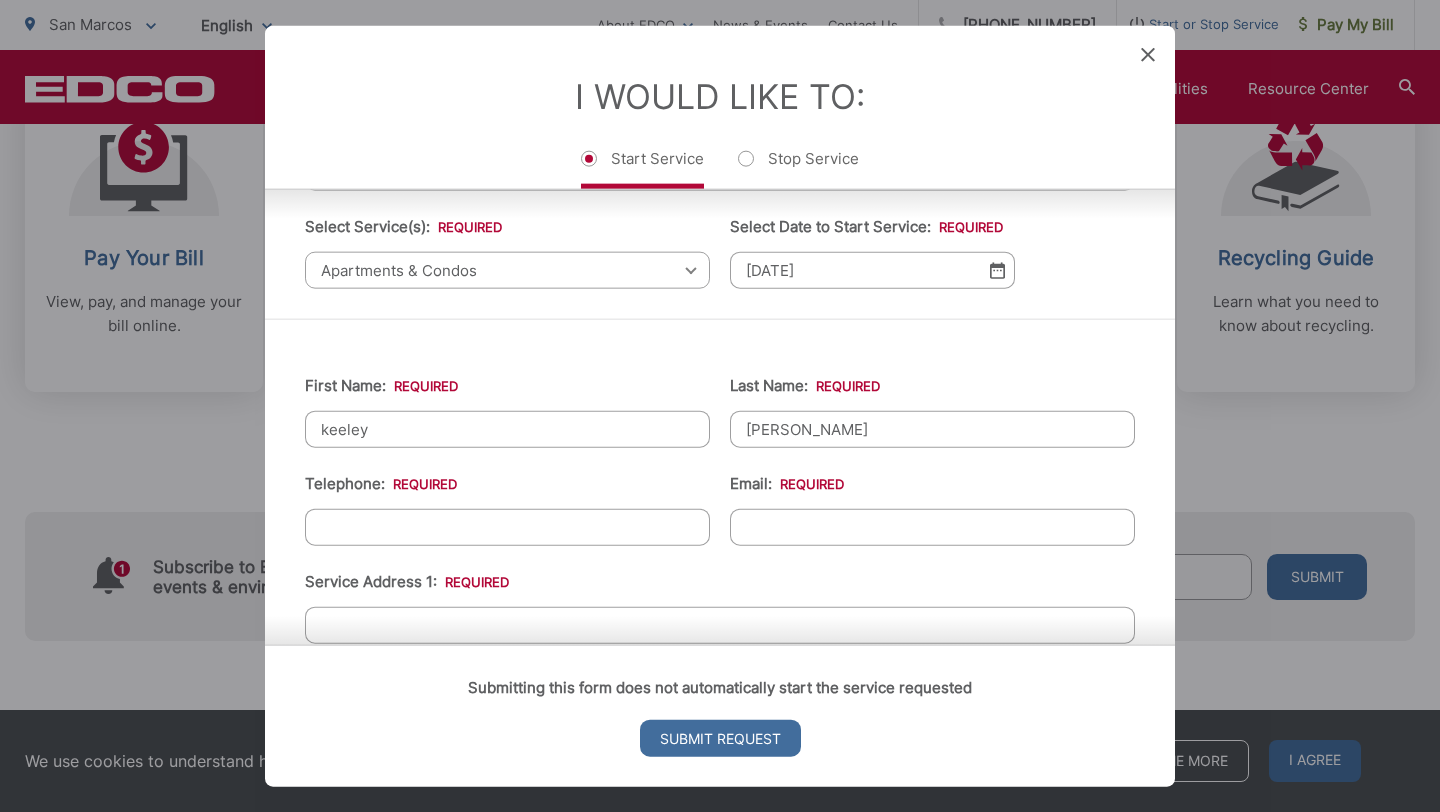 type on "[PERSON_NAME]" 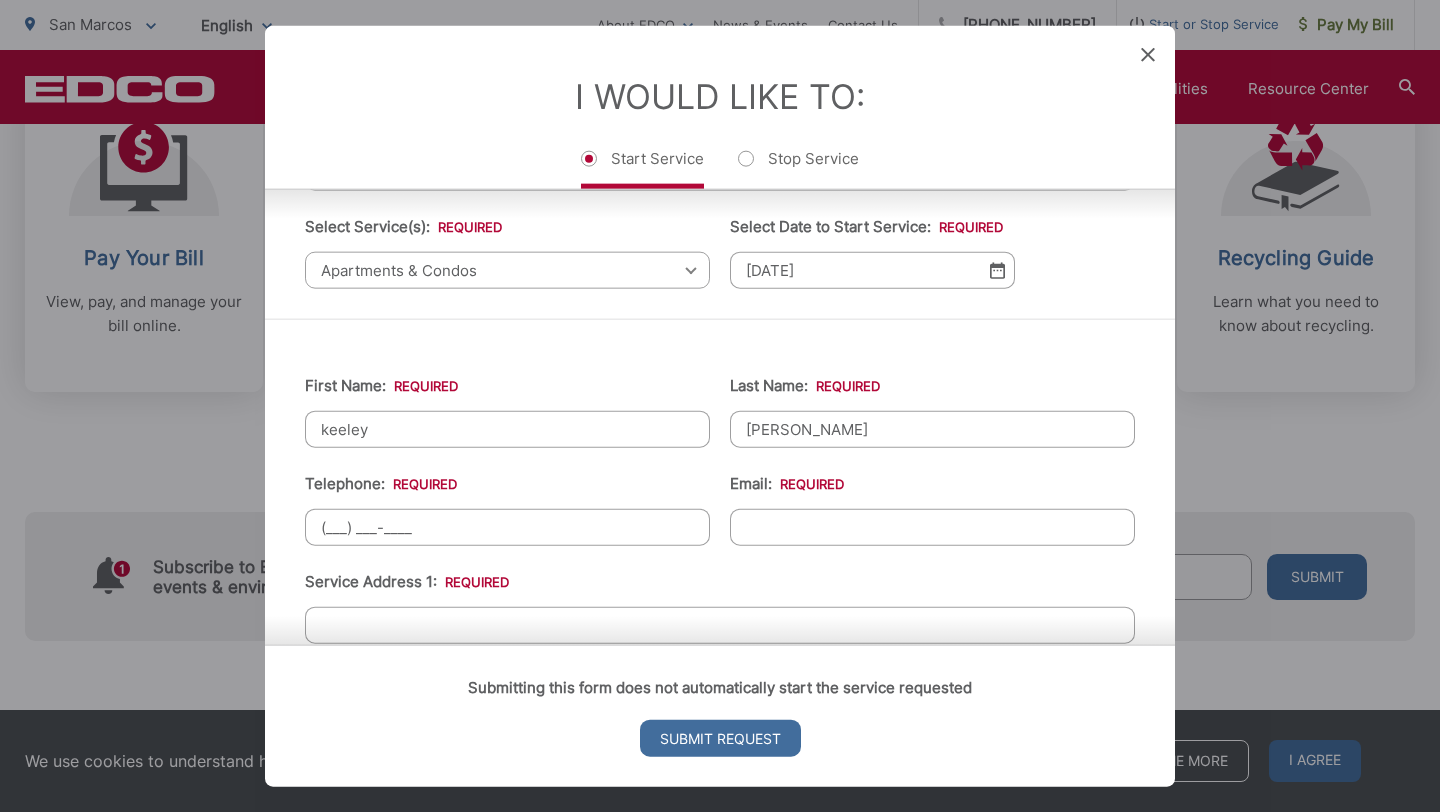 click on "(___) ___-____" at bounding box center (507, 527) 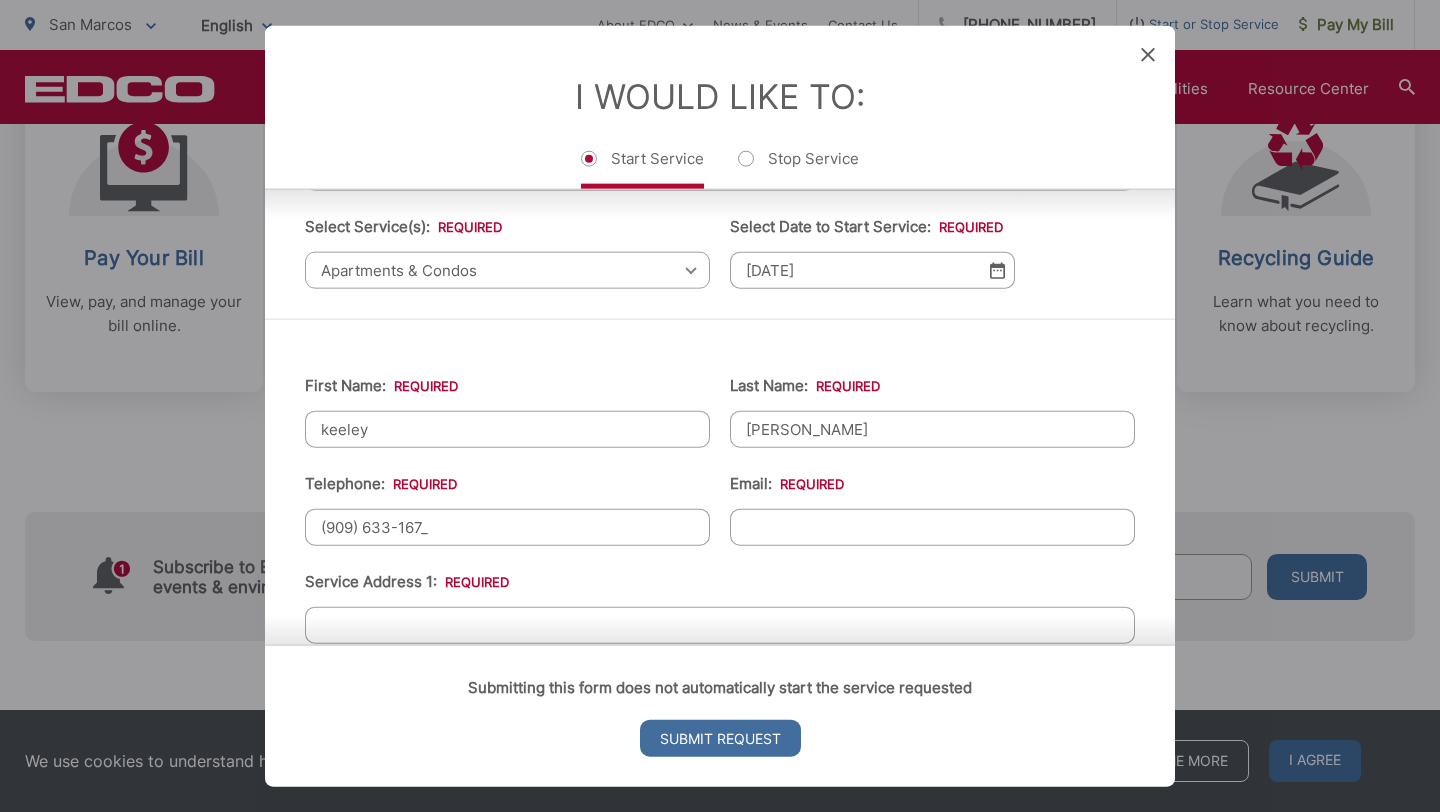 type on "[PHONE_NUMBER]" 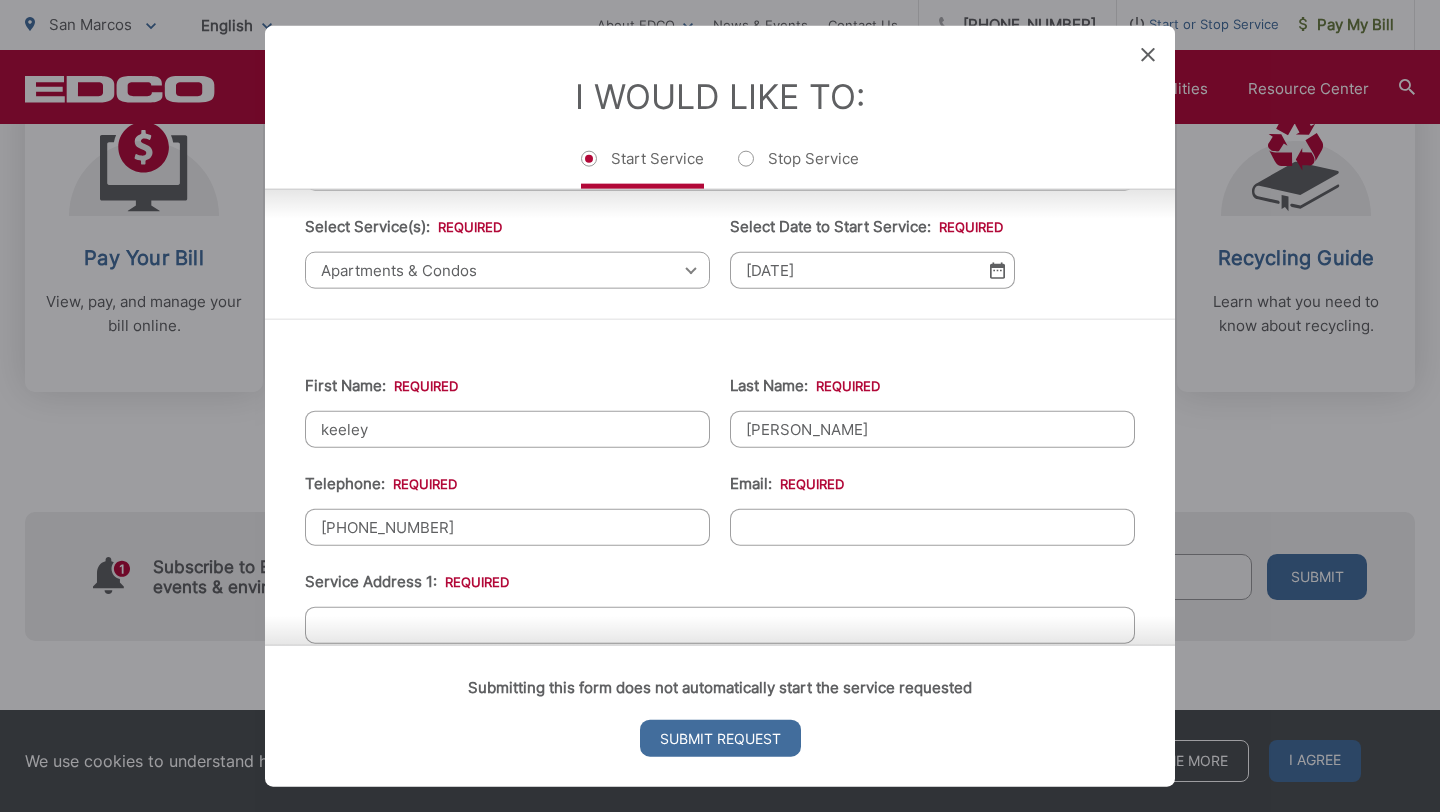 click on "Email: *" at bounding box center (932, 527) 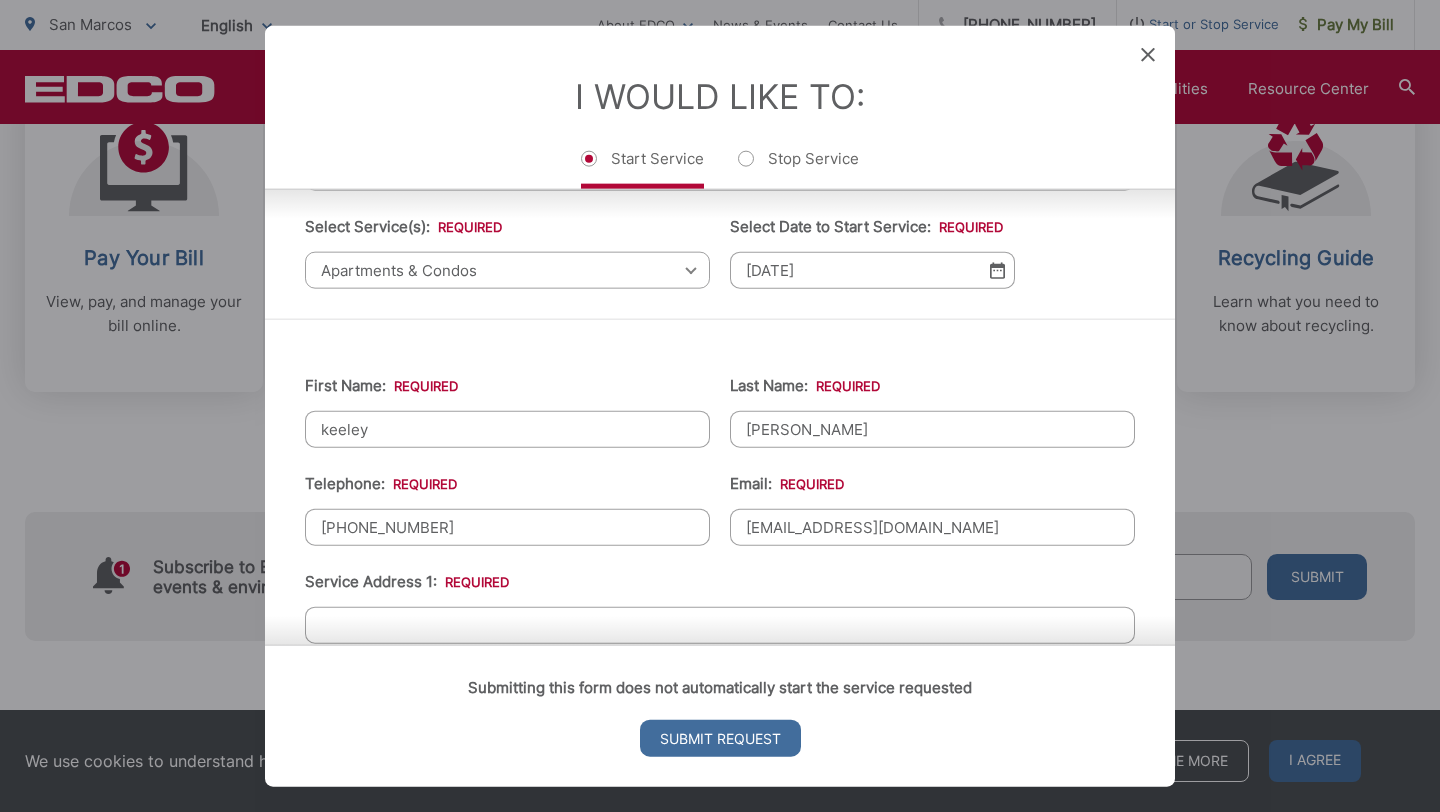 type on "9096331672" 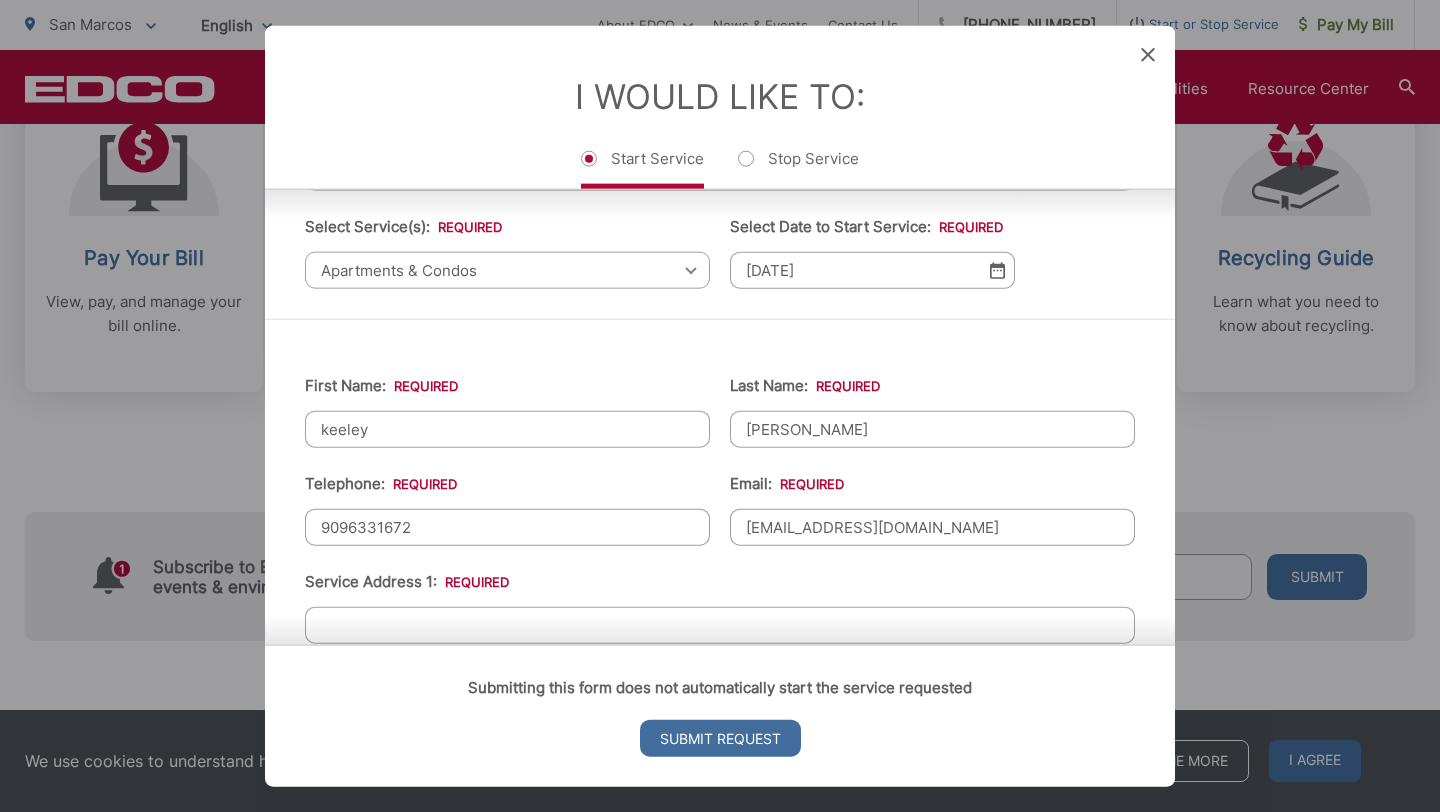 type on "[STREET_ADDRESS]" 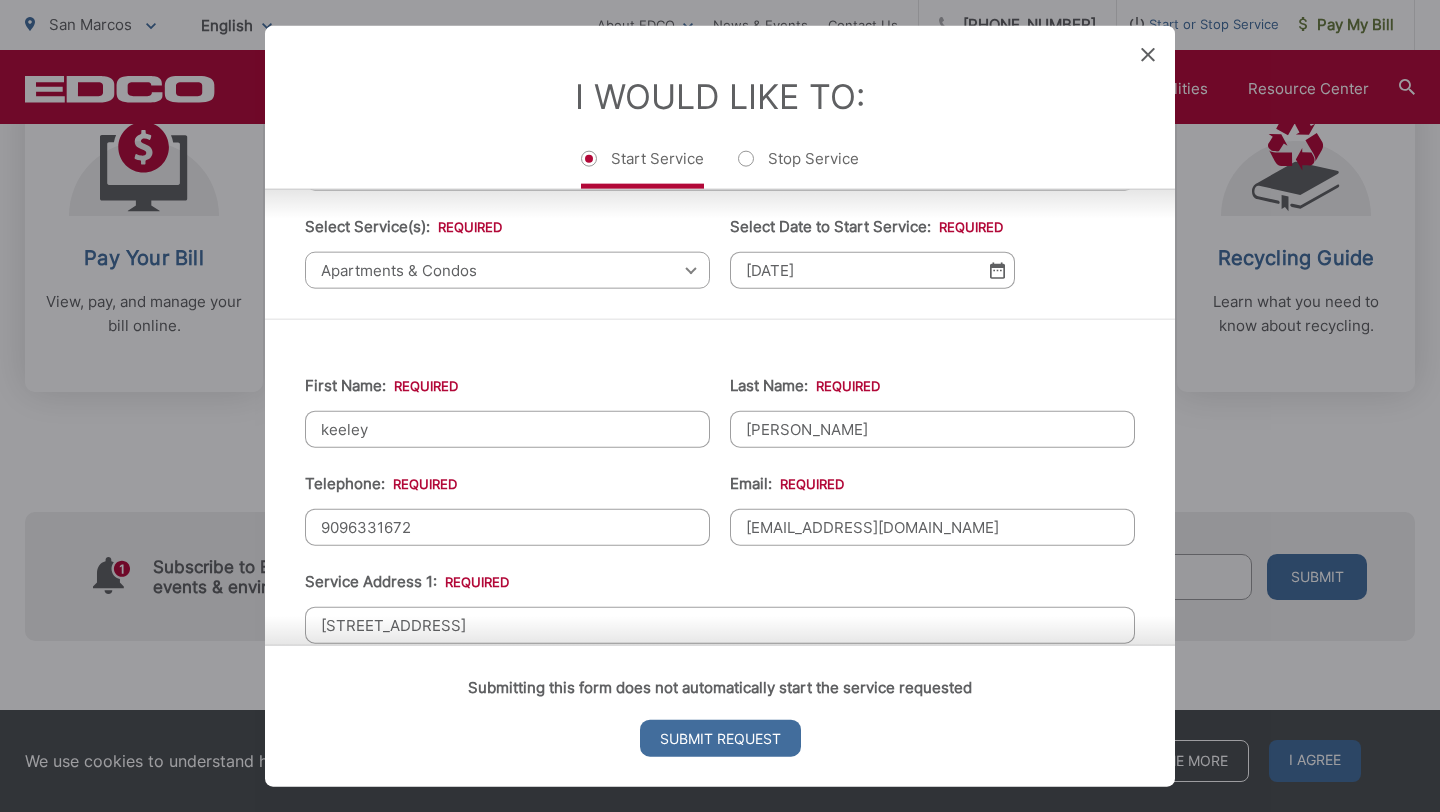 type on "92078" 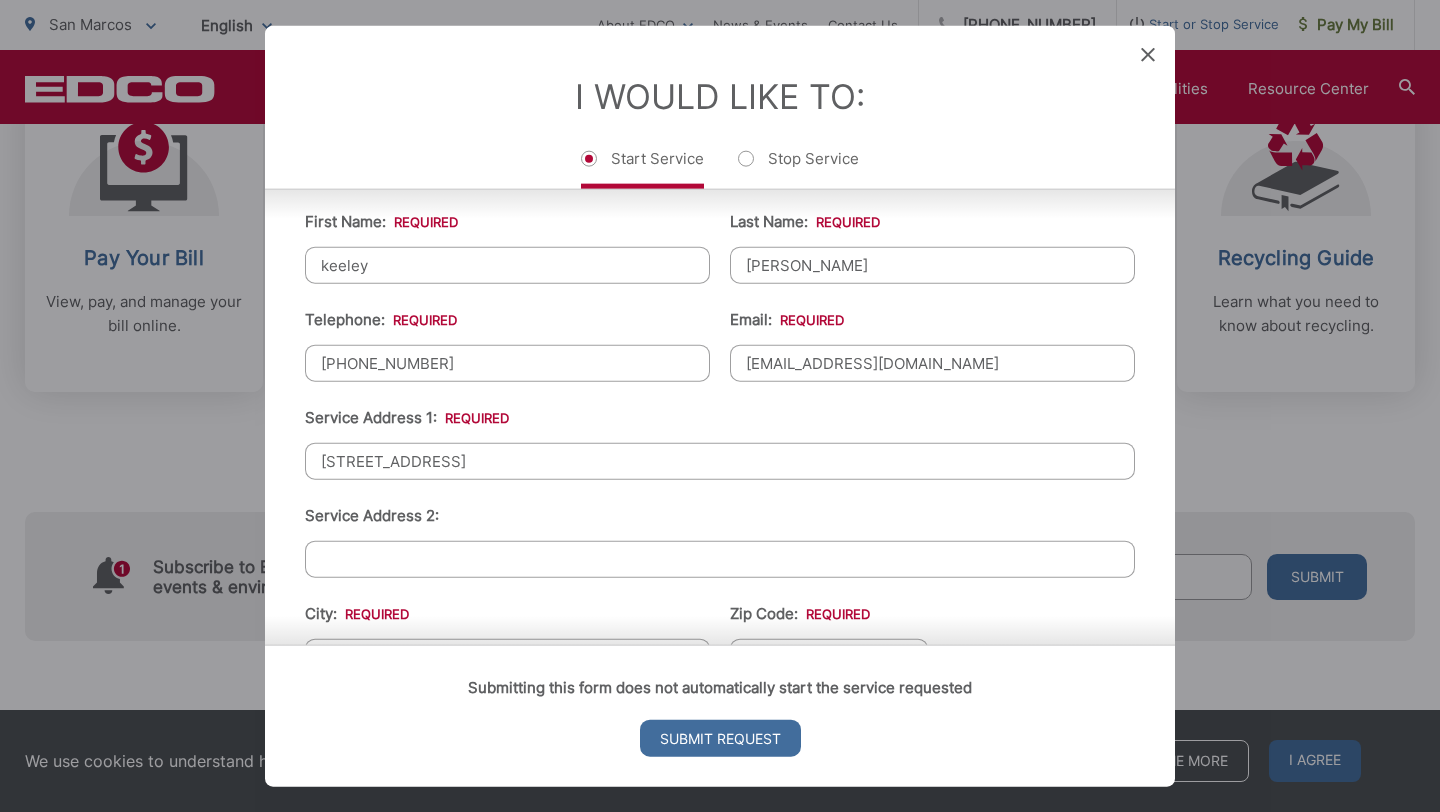 scroll, scrollTop: 314, scrollLeft: 0, axis: vertical 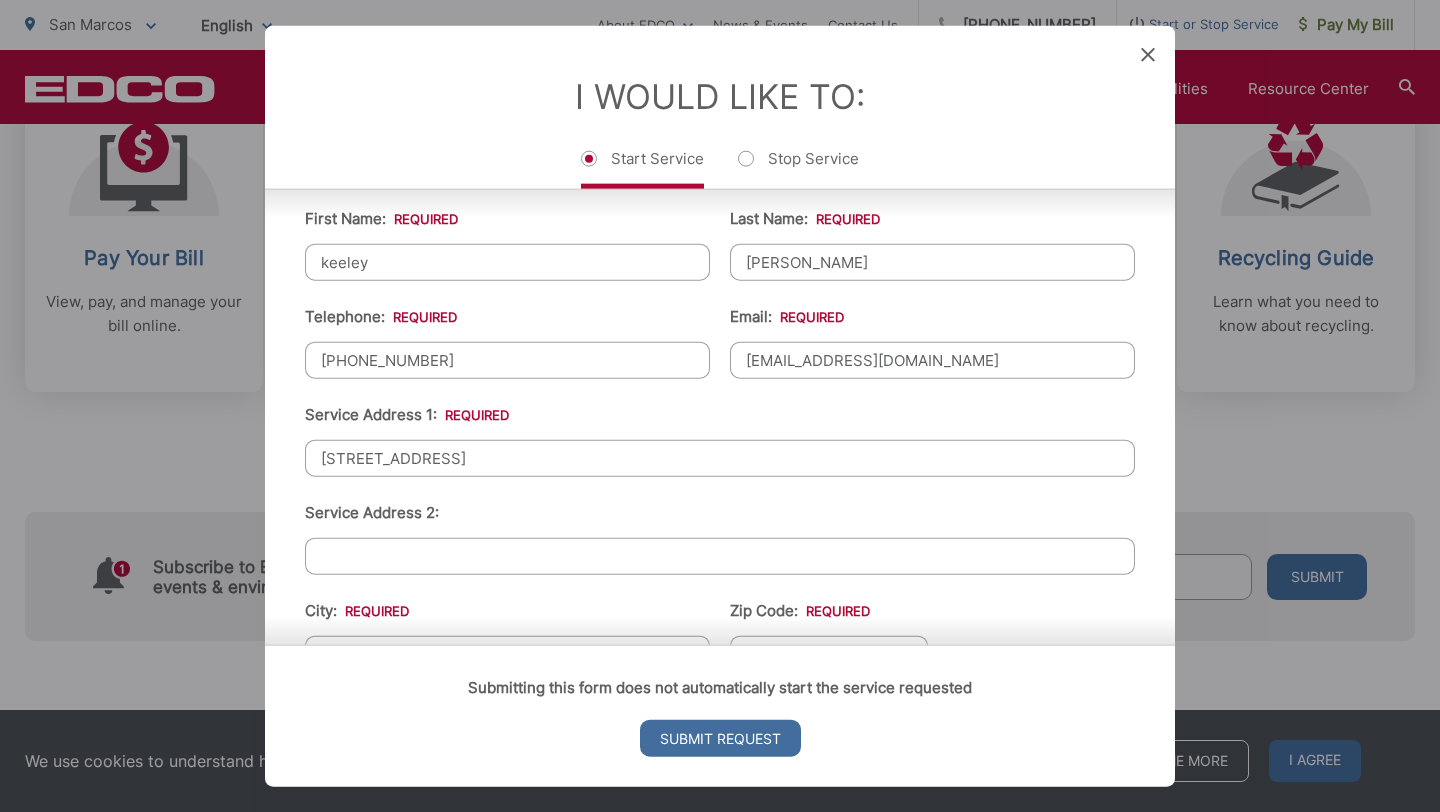 drag, startPoint x: 552, startPoint y: 451, endPoint x: 339, endPoint y: 443, distance: 213.15018 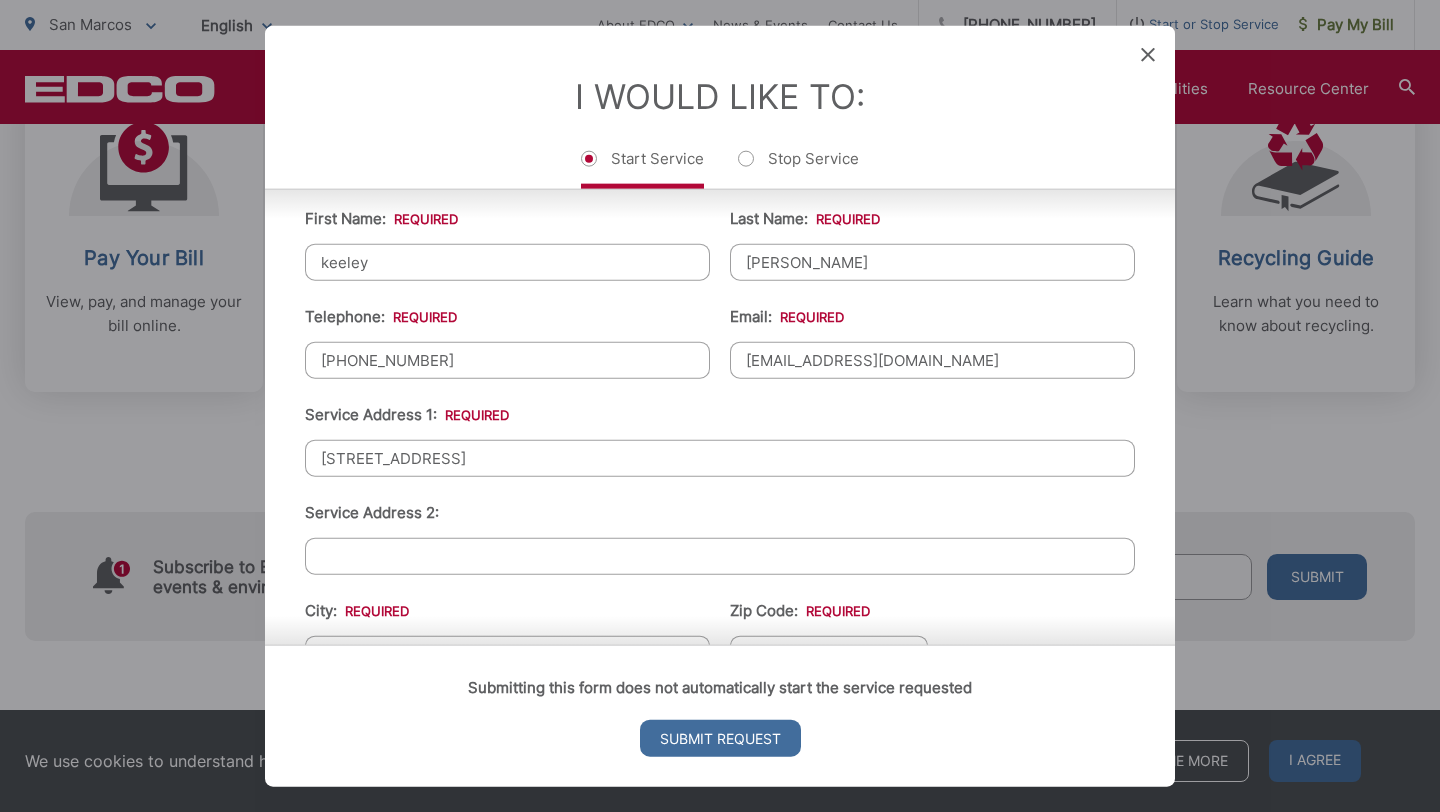 scroll, scrollTop: 463, scrollLeft: 0, axis: vertical 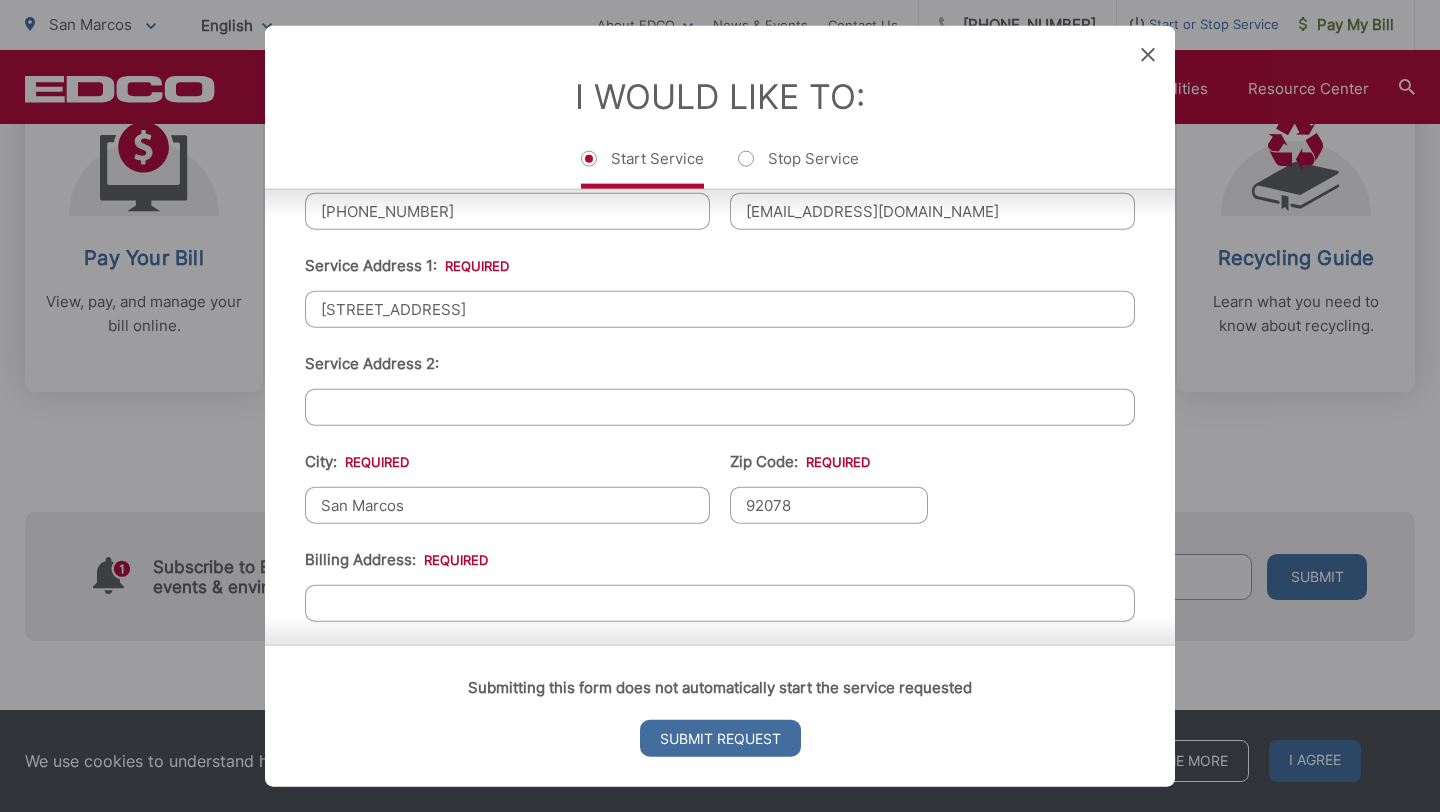 type on "[STREET_ADDRESS]" 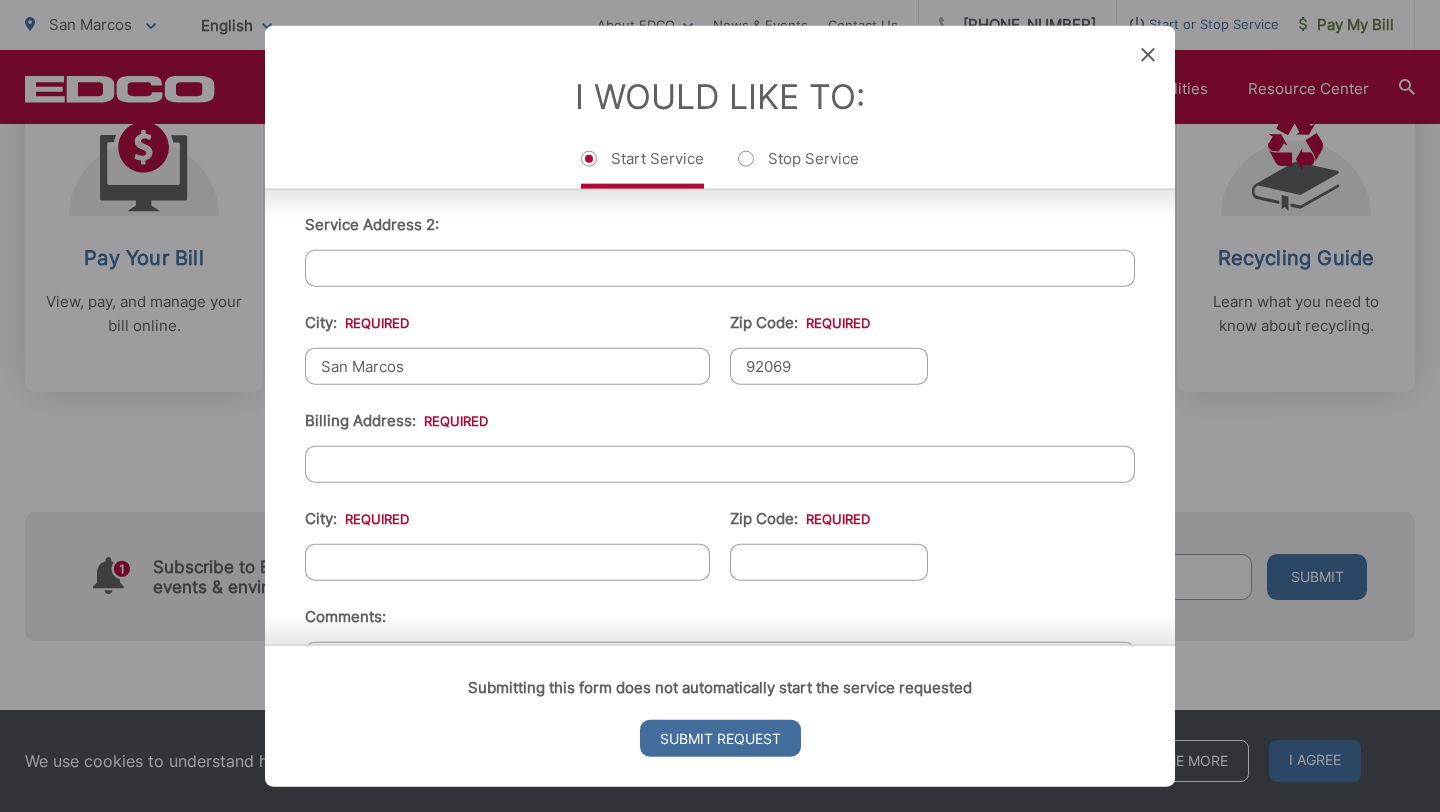 scroll, scrollTop: 604, scrollLeft: 0, axis: vertical 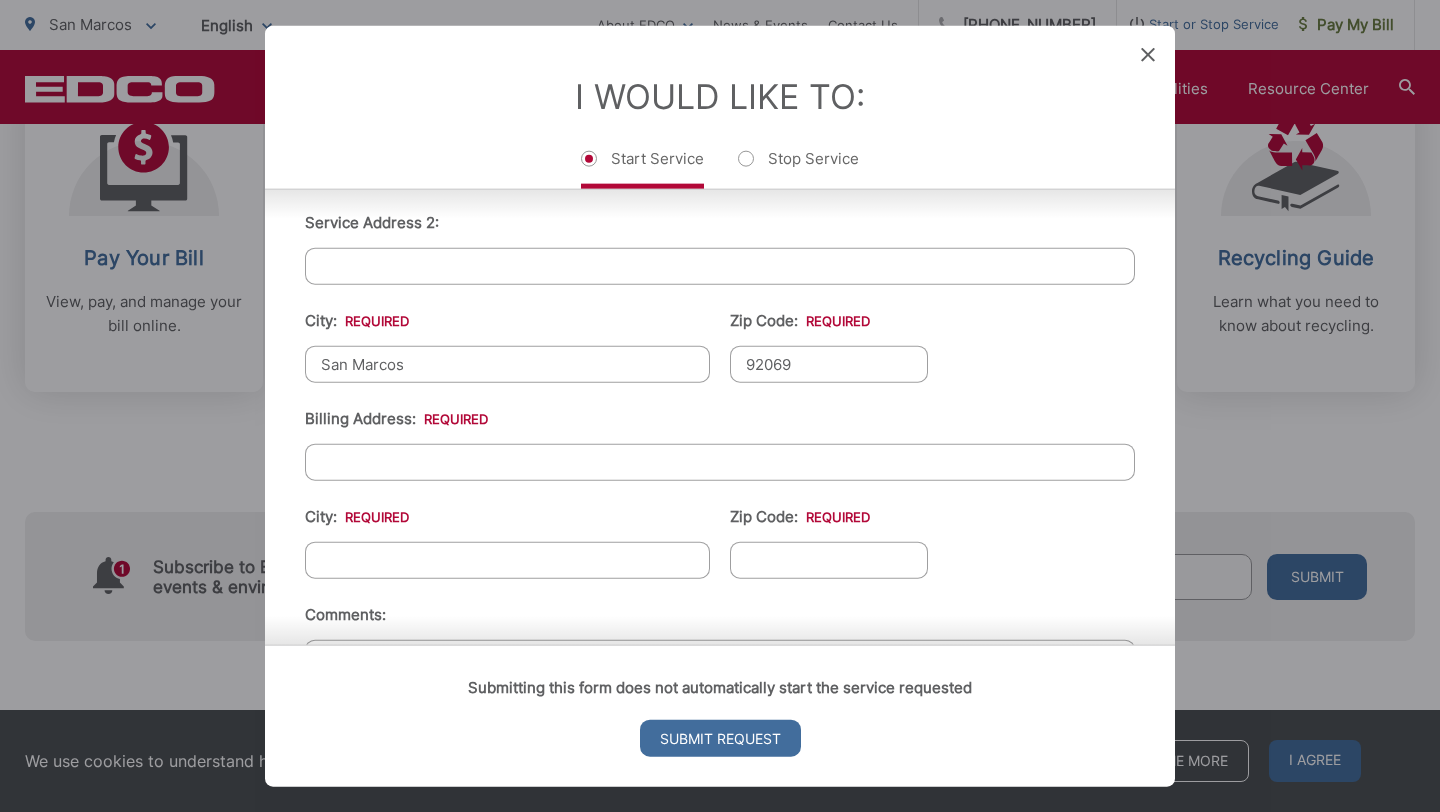 type on "92069" 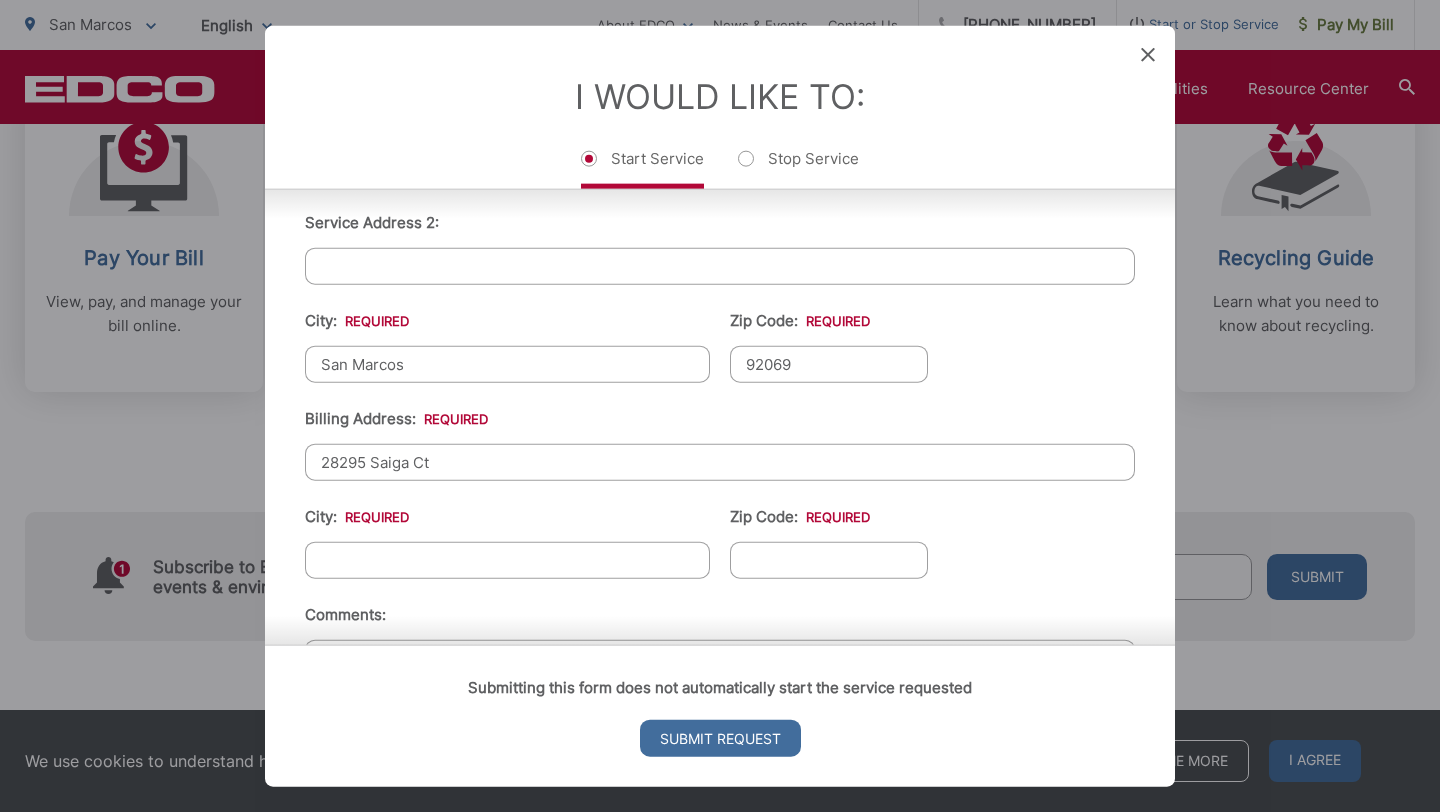 type on "Highland" 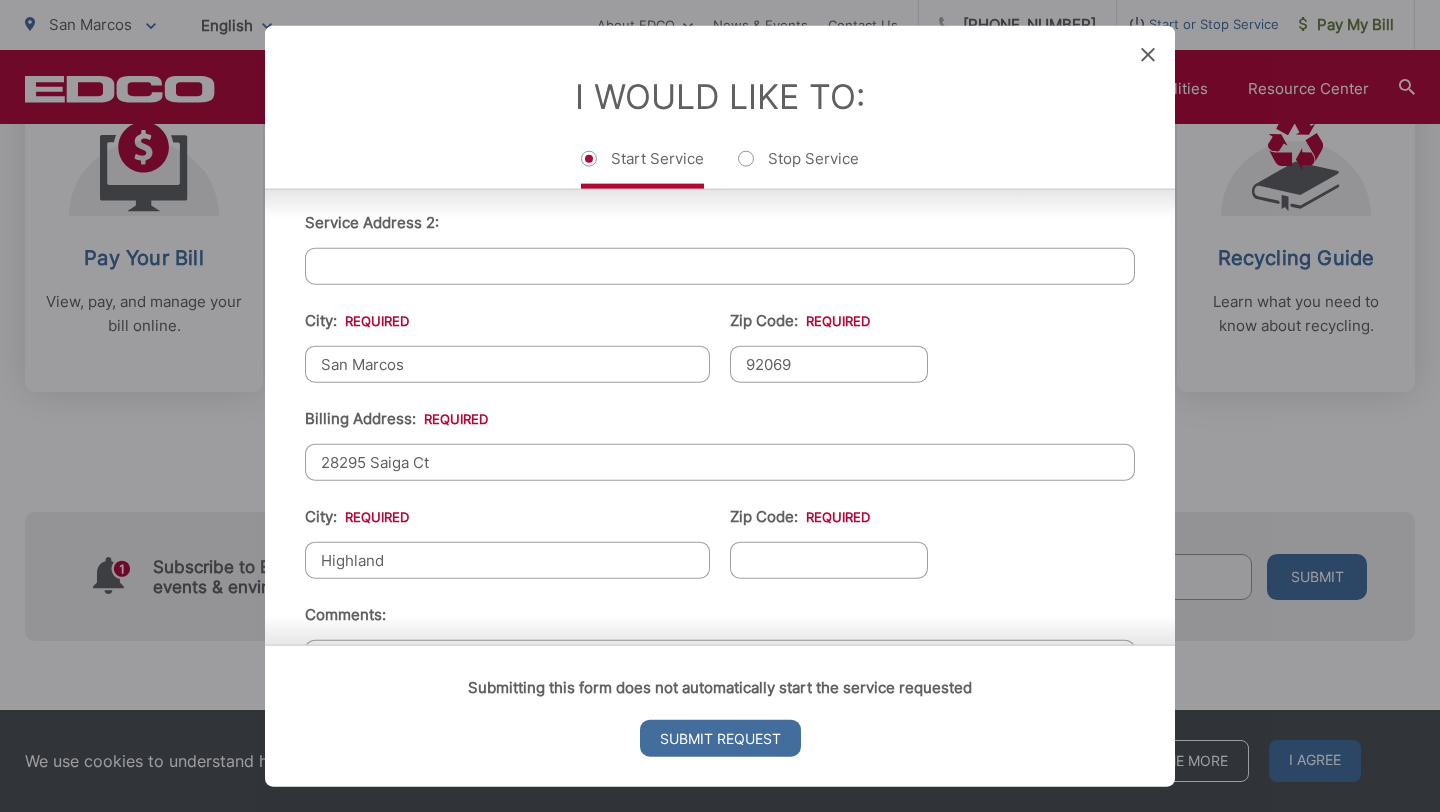 type on "92346" 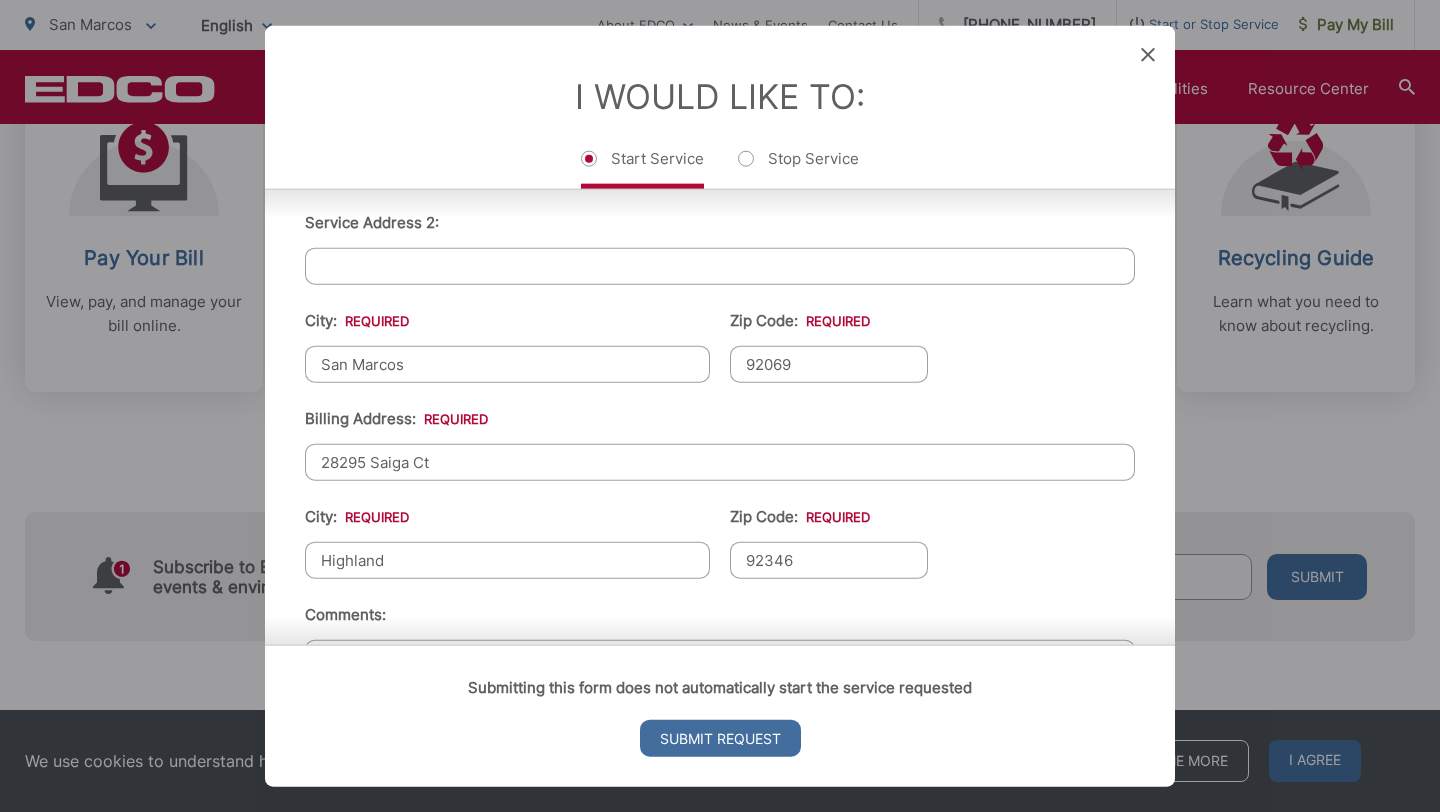 scroll, scrollTop: 755, scrollLeft: 0, axis: vertical 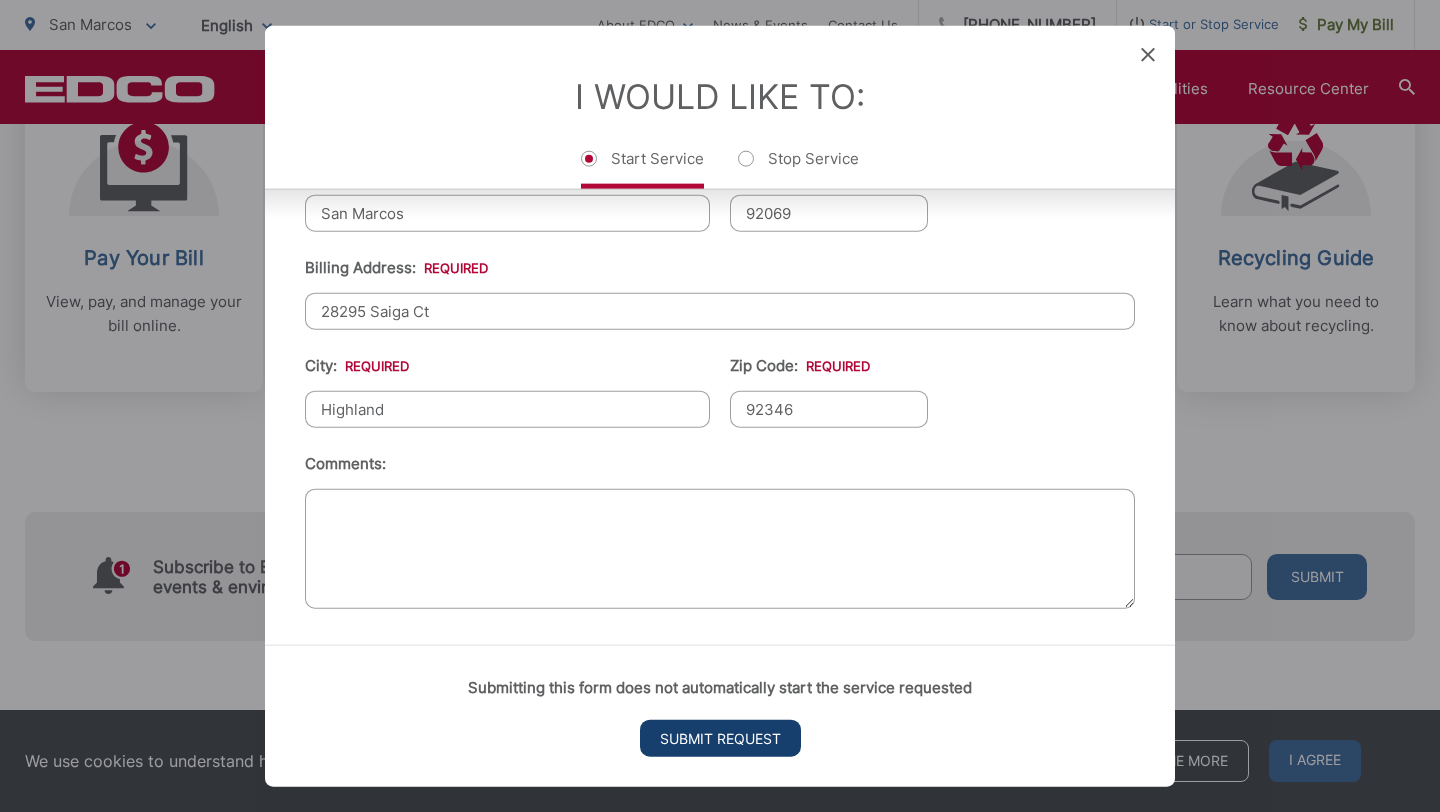 click on "Submit Request" at bounding box center (720, 737) 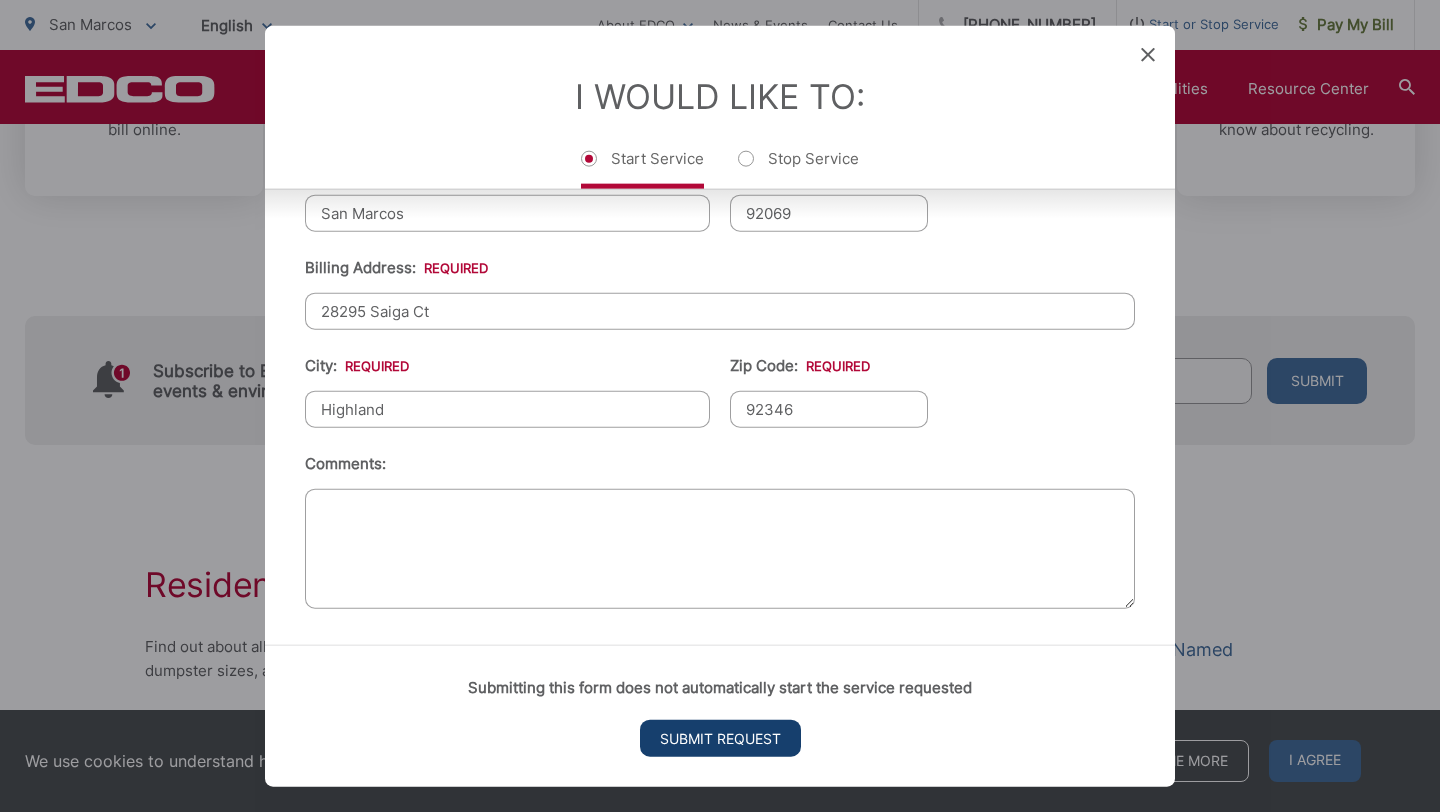 scroll, scrollTop: 0, scrollLeft: 0, axis: both 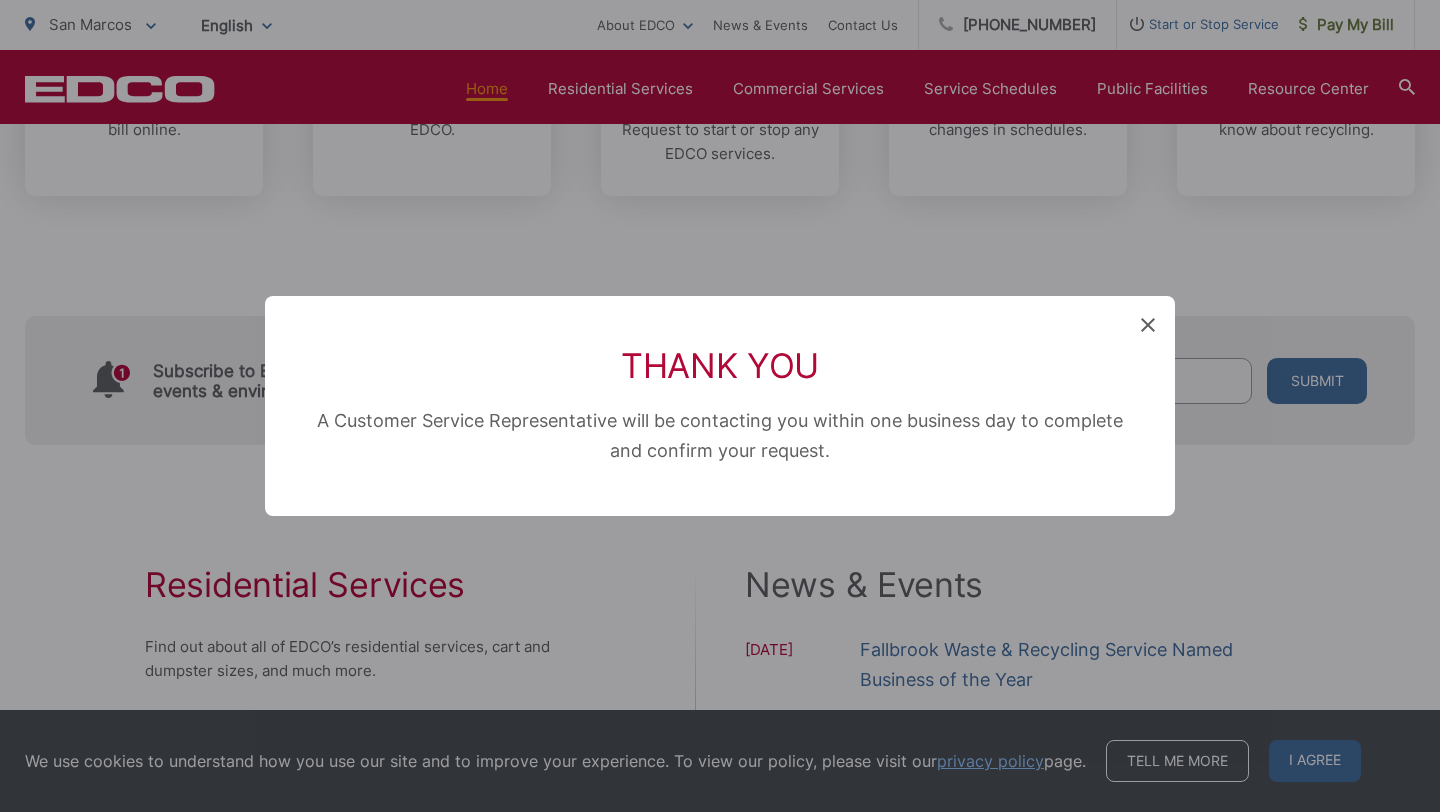 click on "Thank You
A Customer Service Representative will be contacting you within one business day to complete and confirm your request." at bounding box center [720, 406] 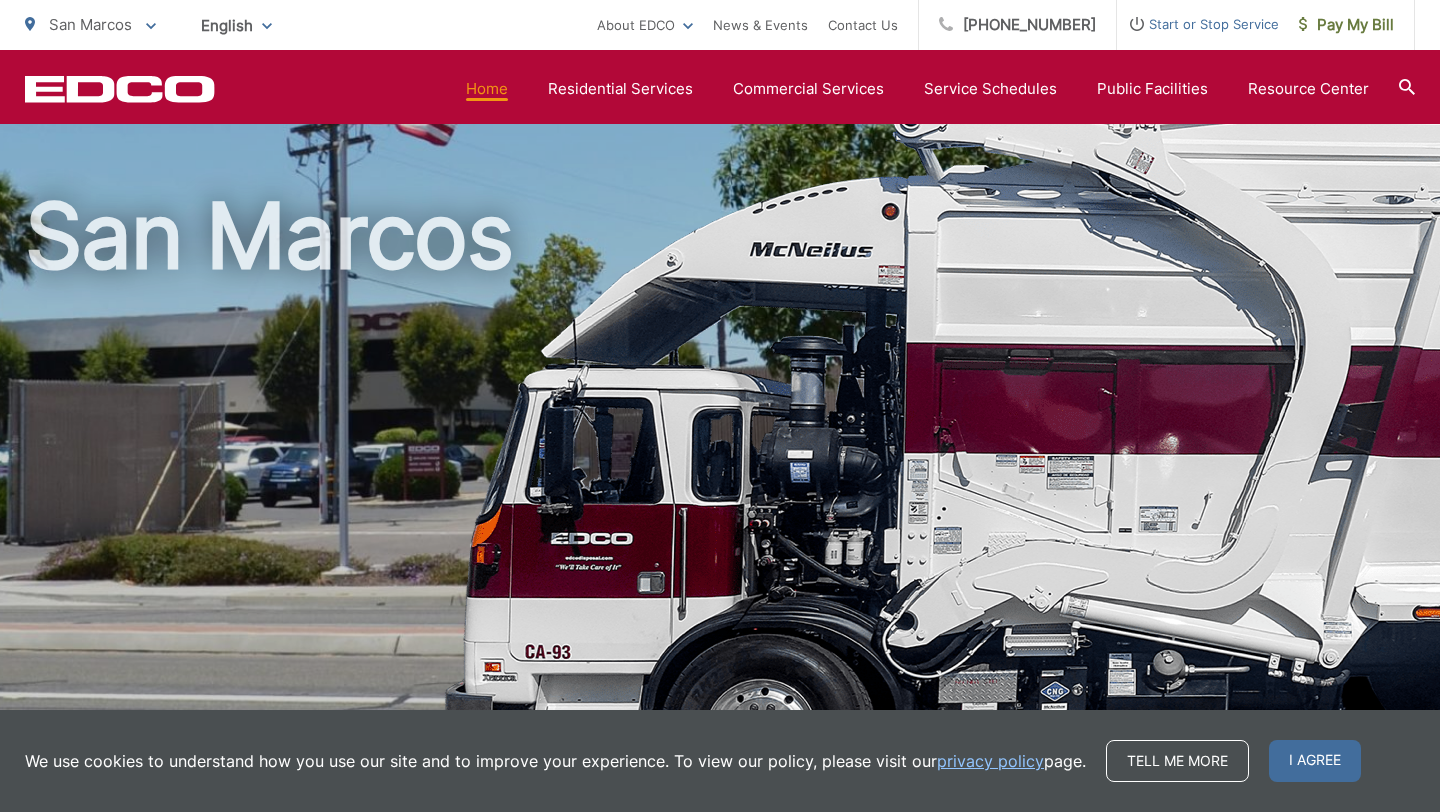 scroll, scrollTop: 0, scrollLeft: 0, axis: both 